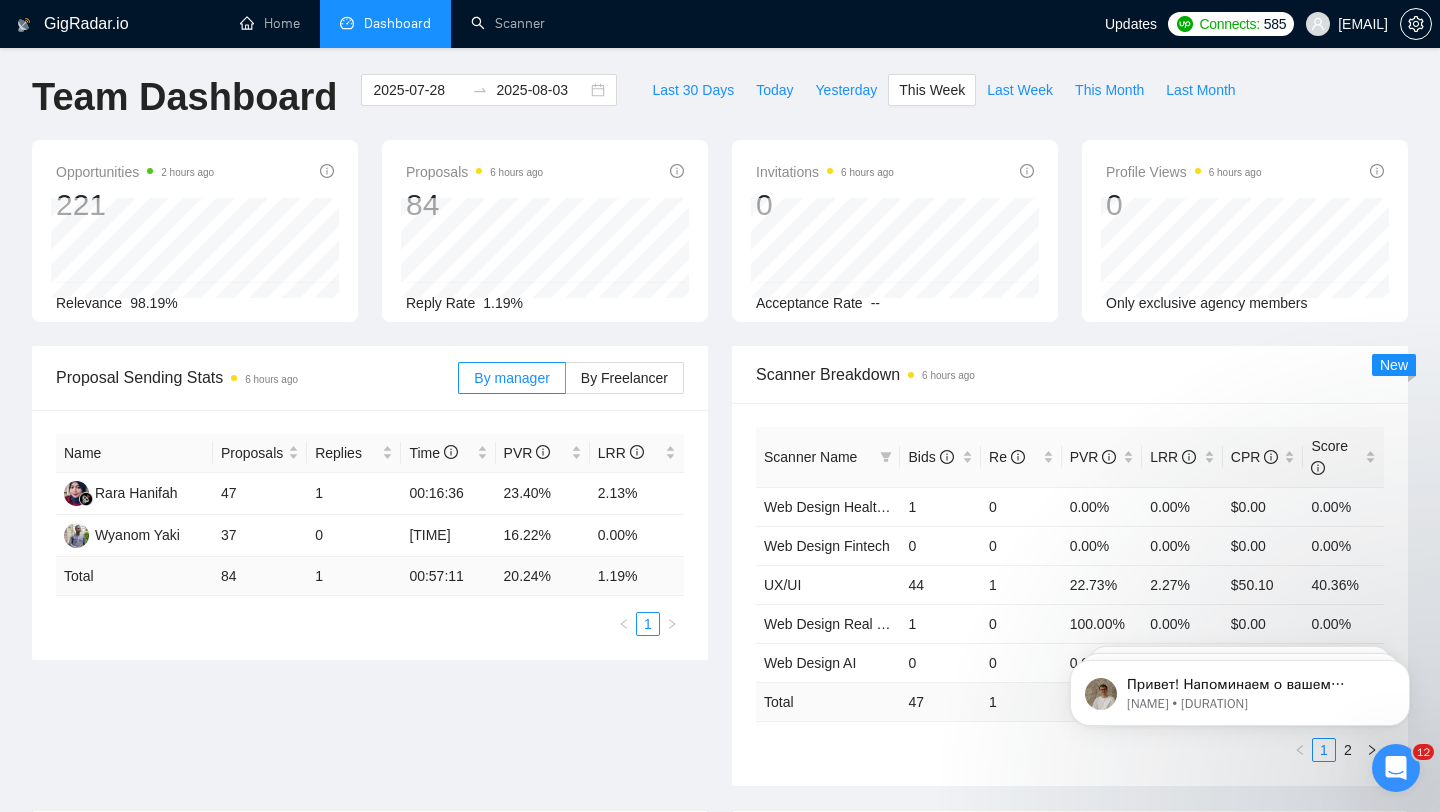 scroll, scrollTop: 0, scrollLeft: 0, axis: both 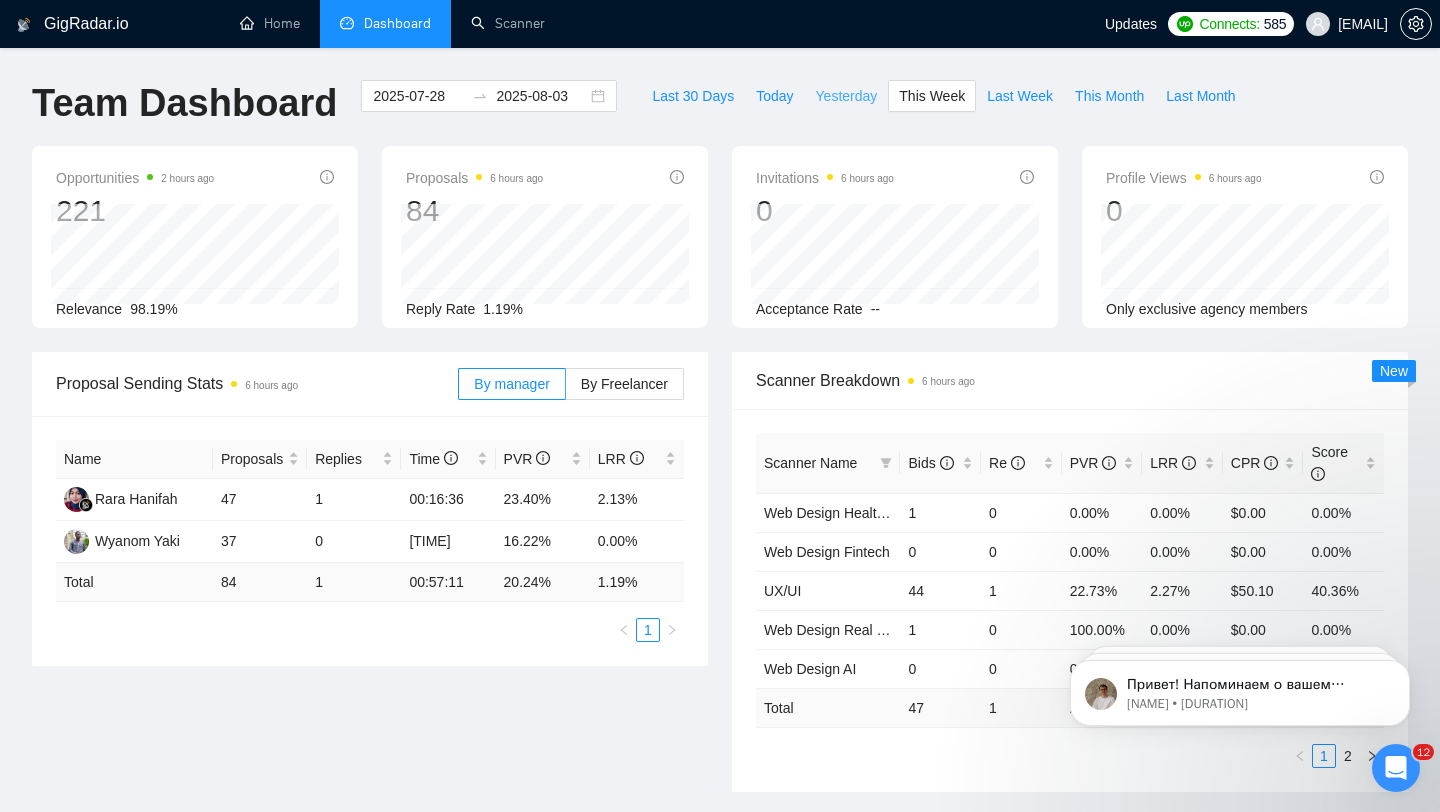 click on "Yesterday" at bounding box center (847, 96) 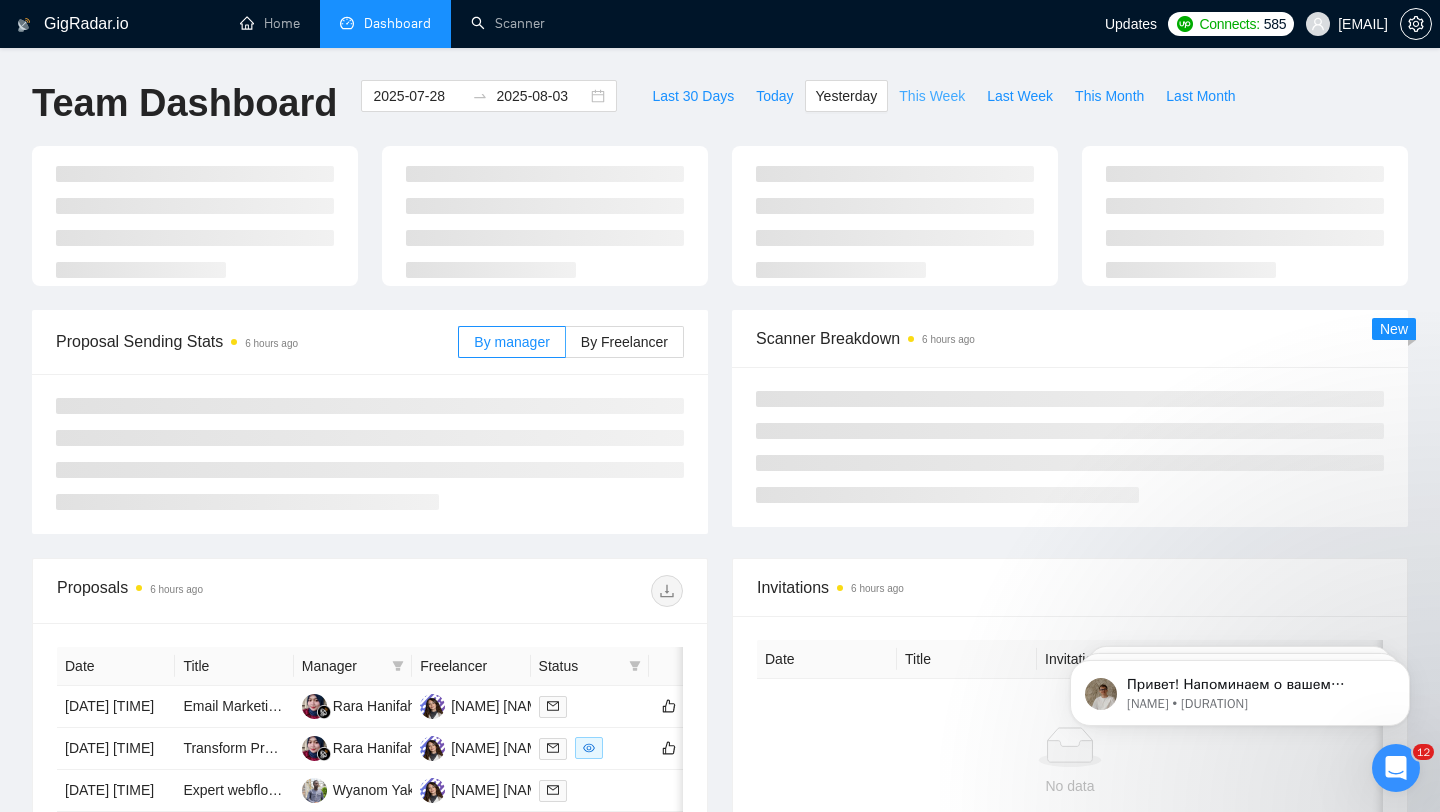 type on "2025-07-31" 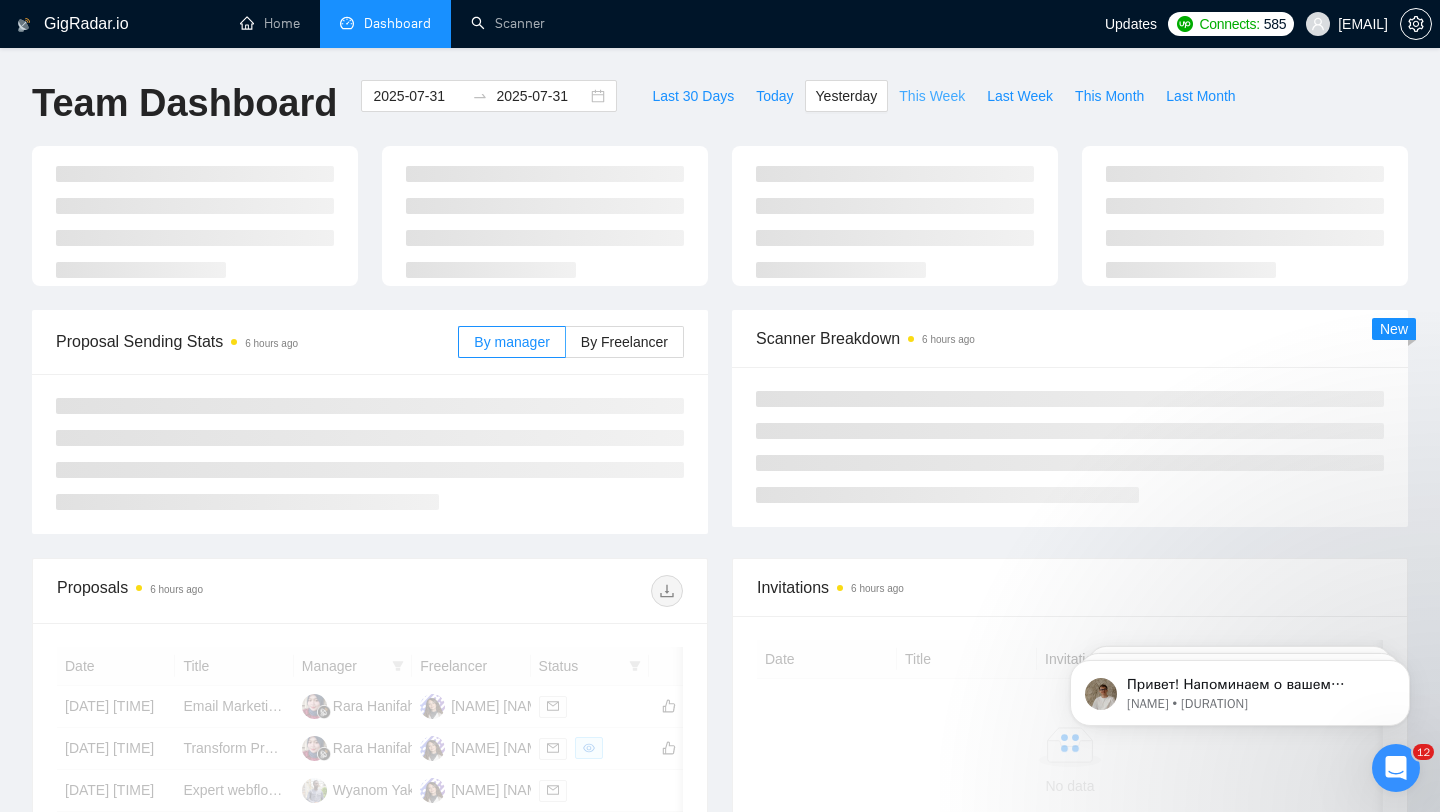 click on "This Week" at bounding box center [932, 96] 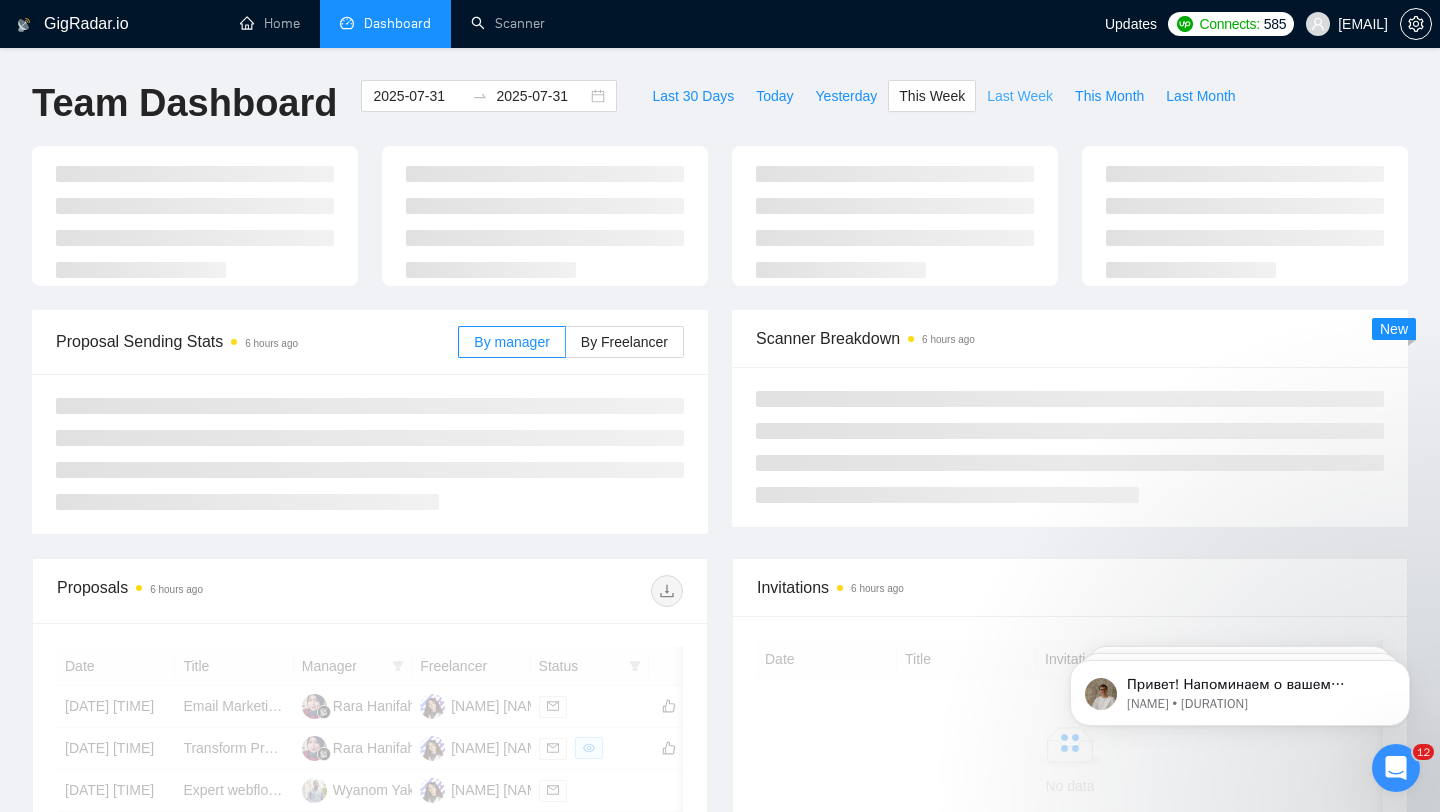 type on "2025-07-28" 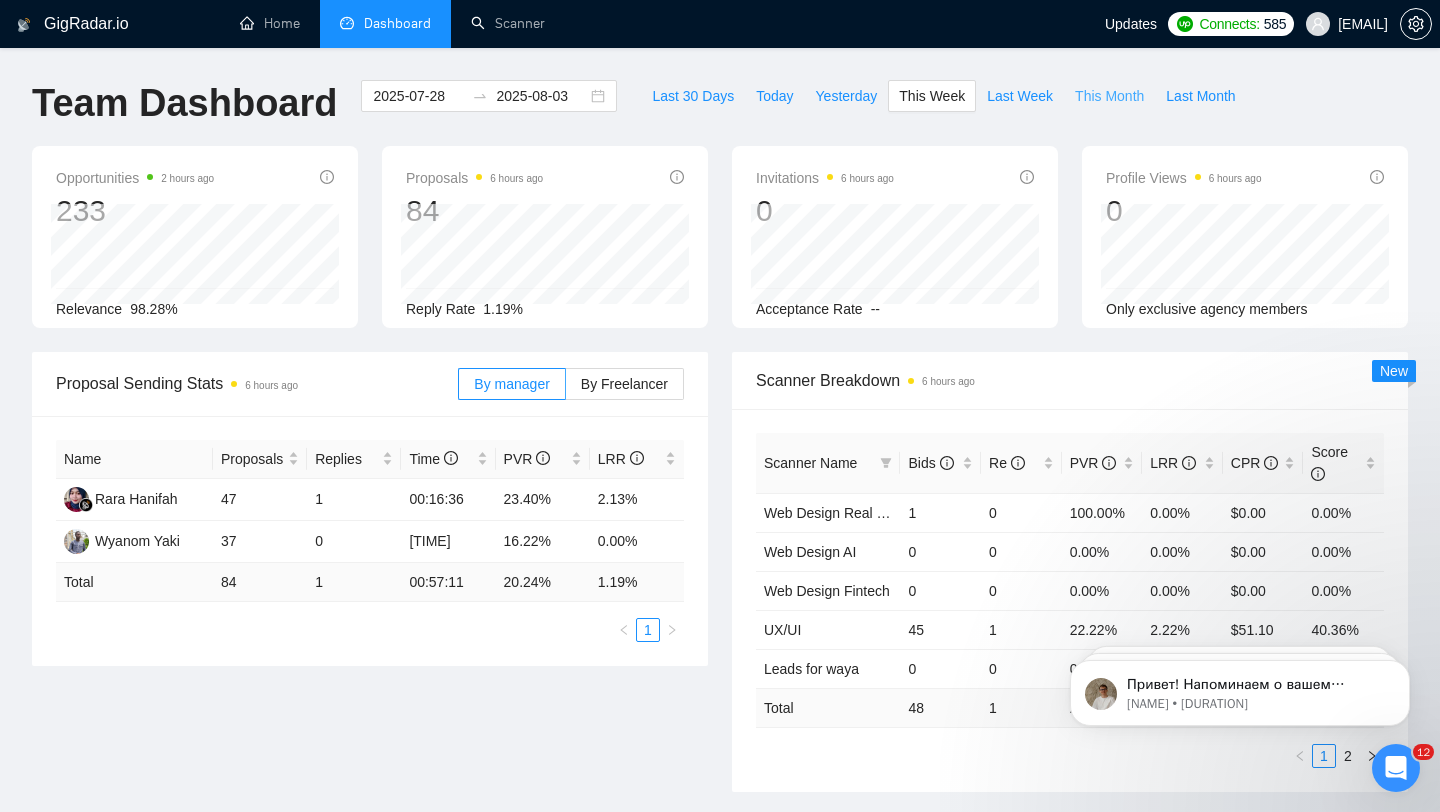 click on "This Month" at bounding box center (1109, 96) 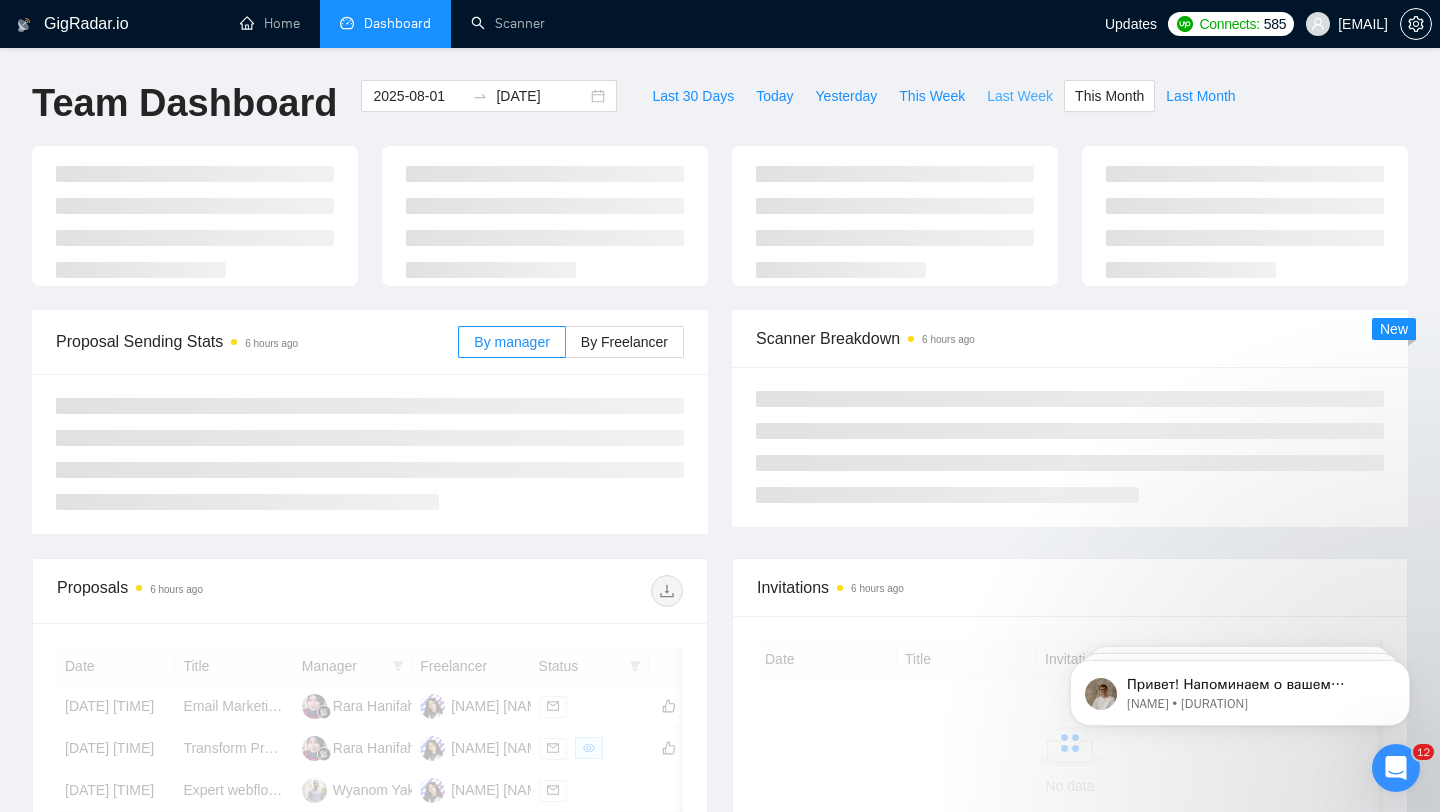 click on "Last Week" at bounding box center [1020, 96] 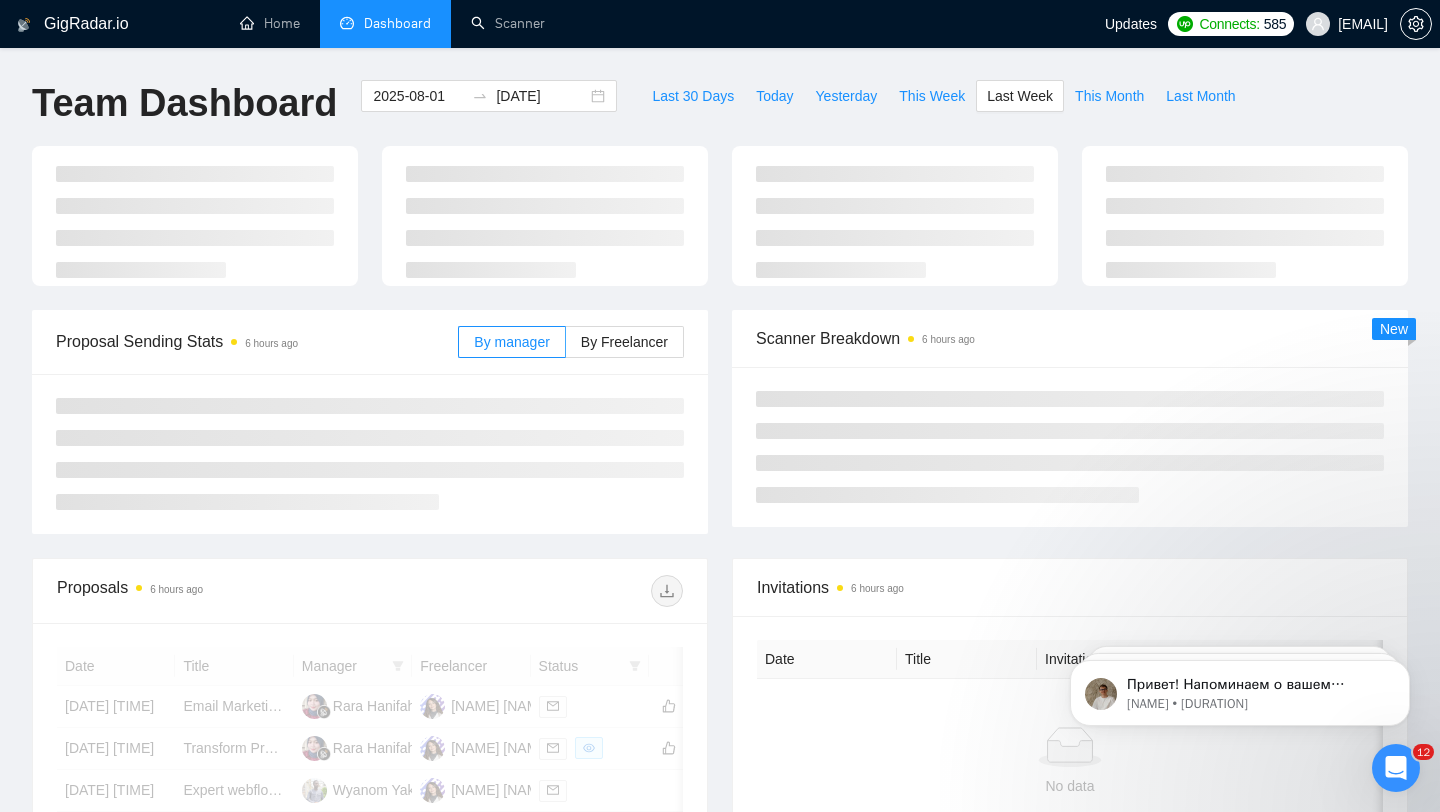 type on "2025-07-21" 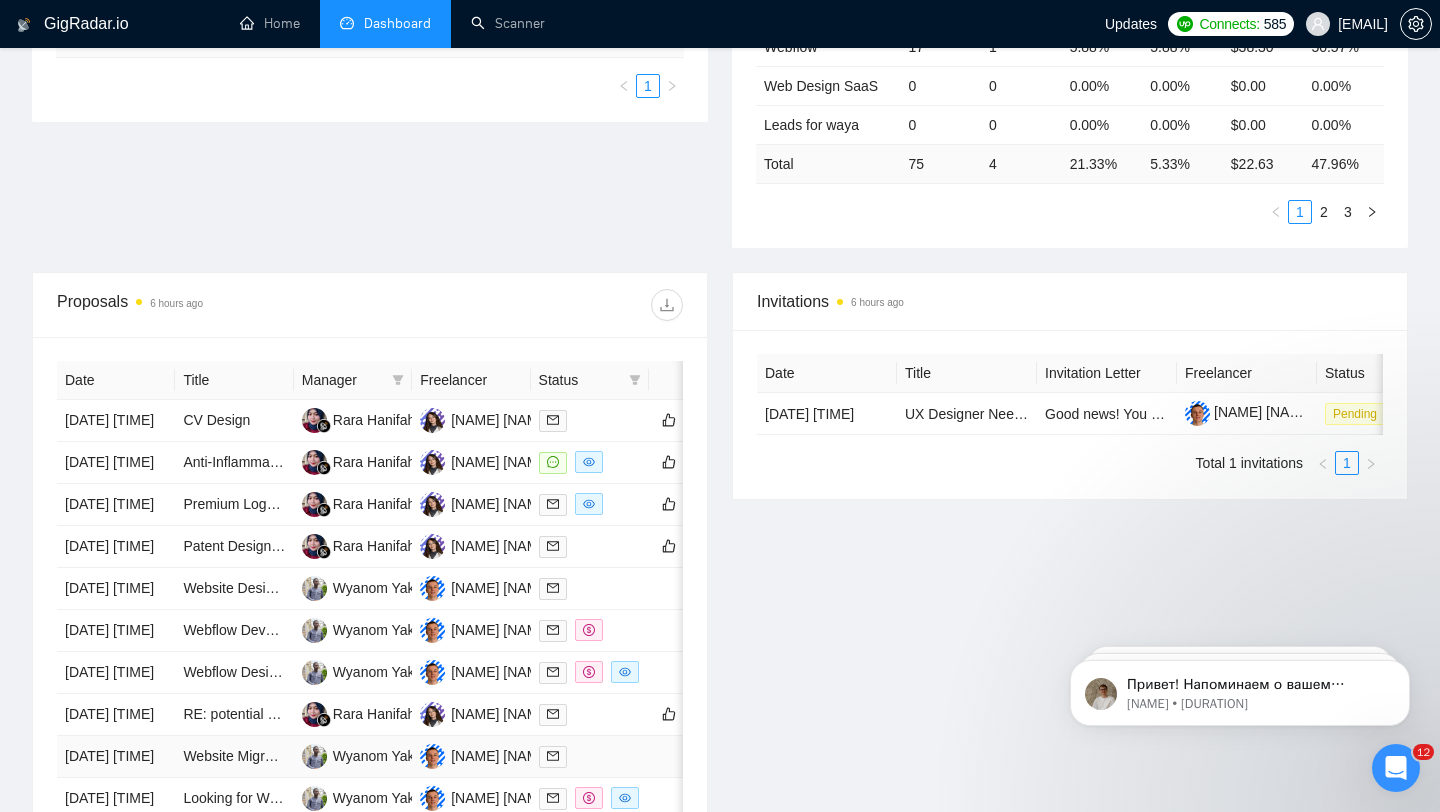 scroll, scrollTop: 0, scrollLeft: 0, axis: both 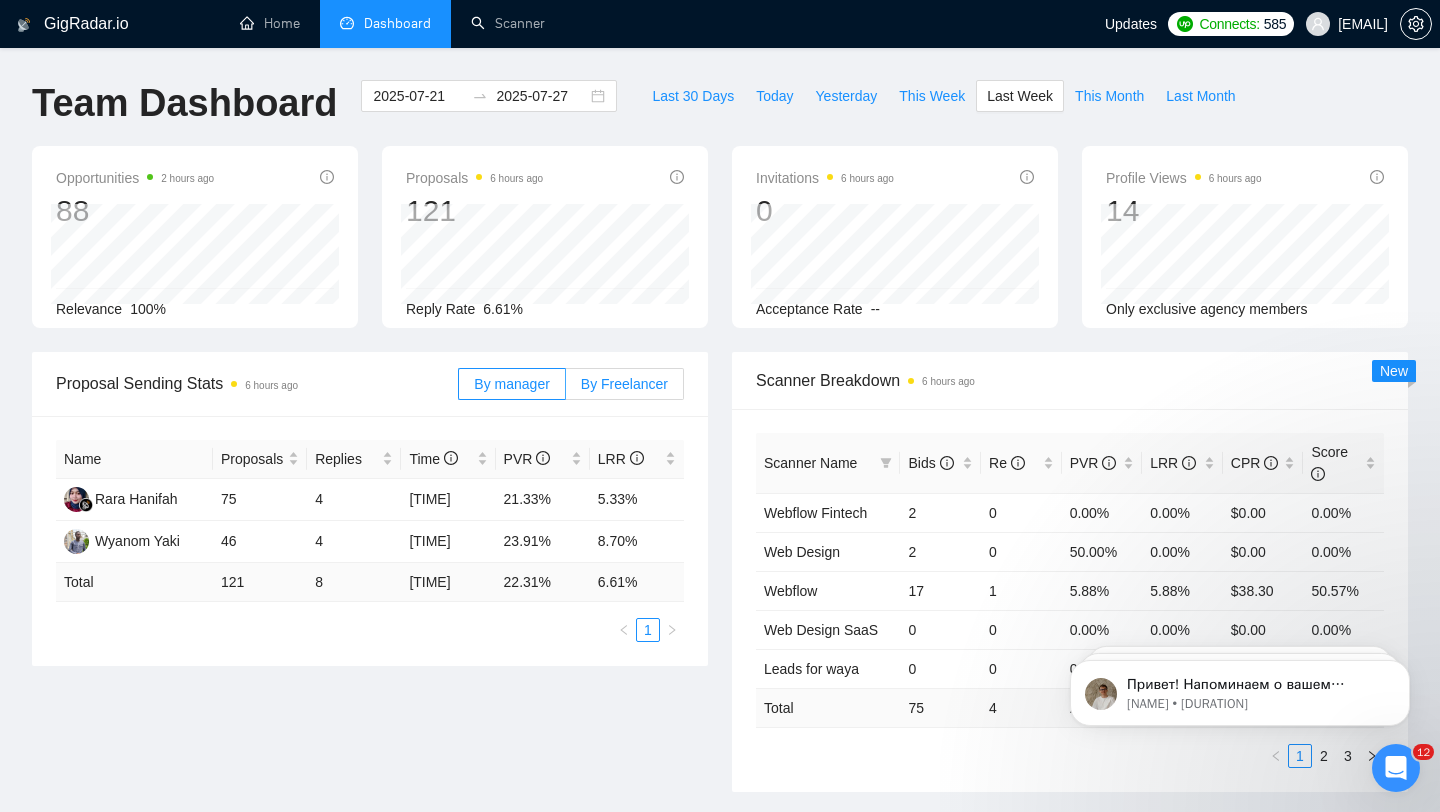 click on "By Freelancer" at bounding box center [624, 384] 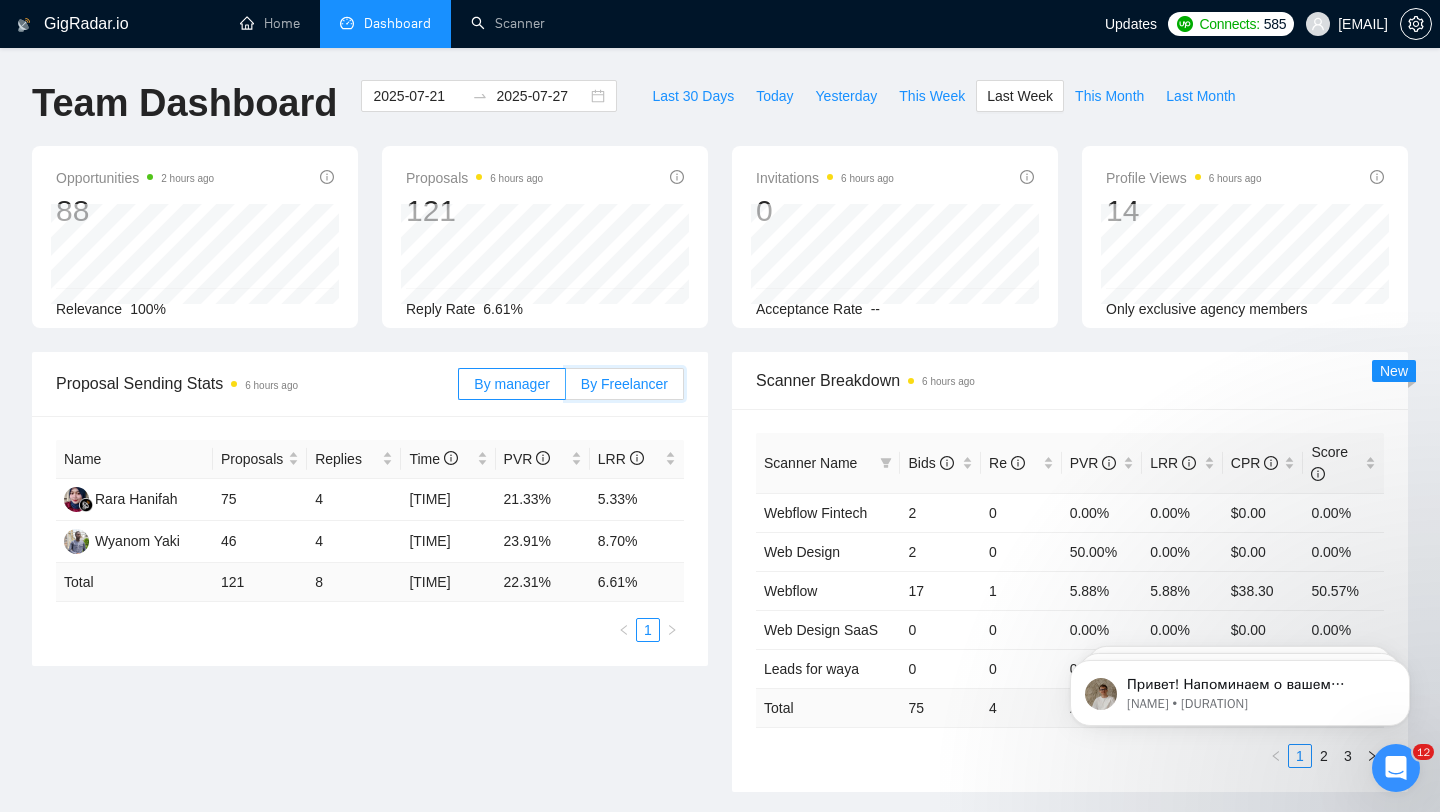 click on "By Freelancer" at bounding box center [566, 389] 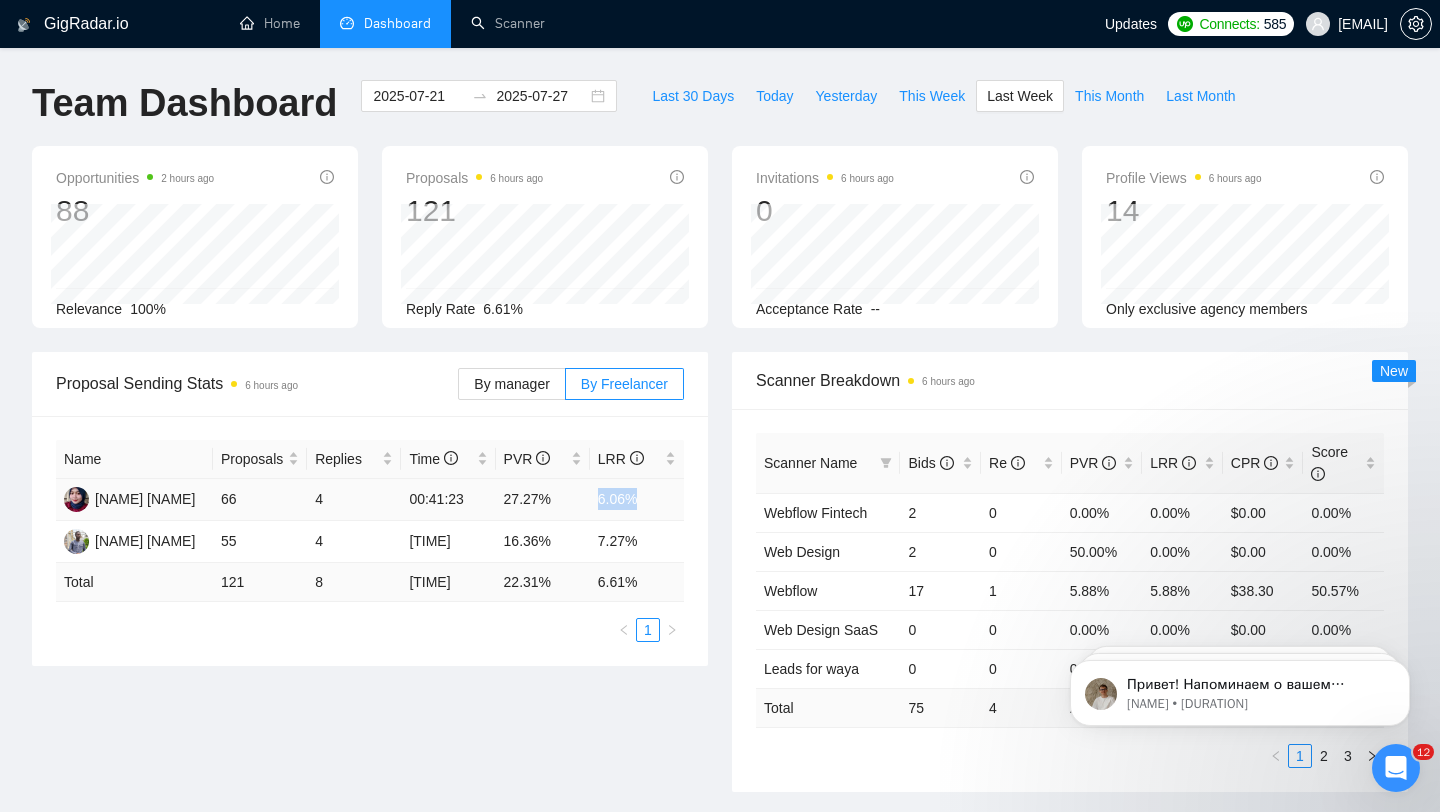 drag, startPoint x: 637, startPoint y: 502, endPoint x: 598, endPoint y: 500, distance: 39.051247 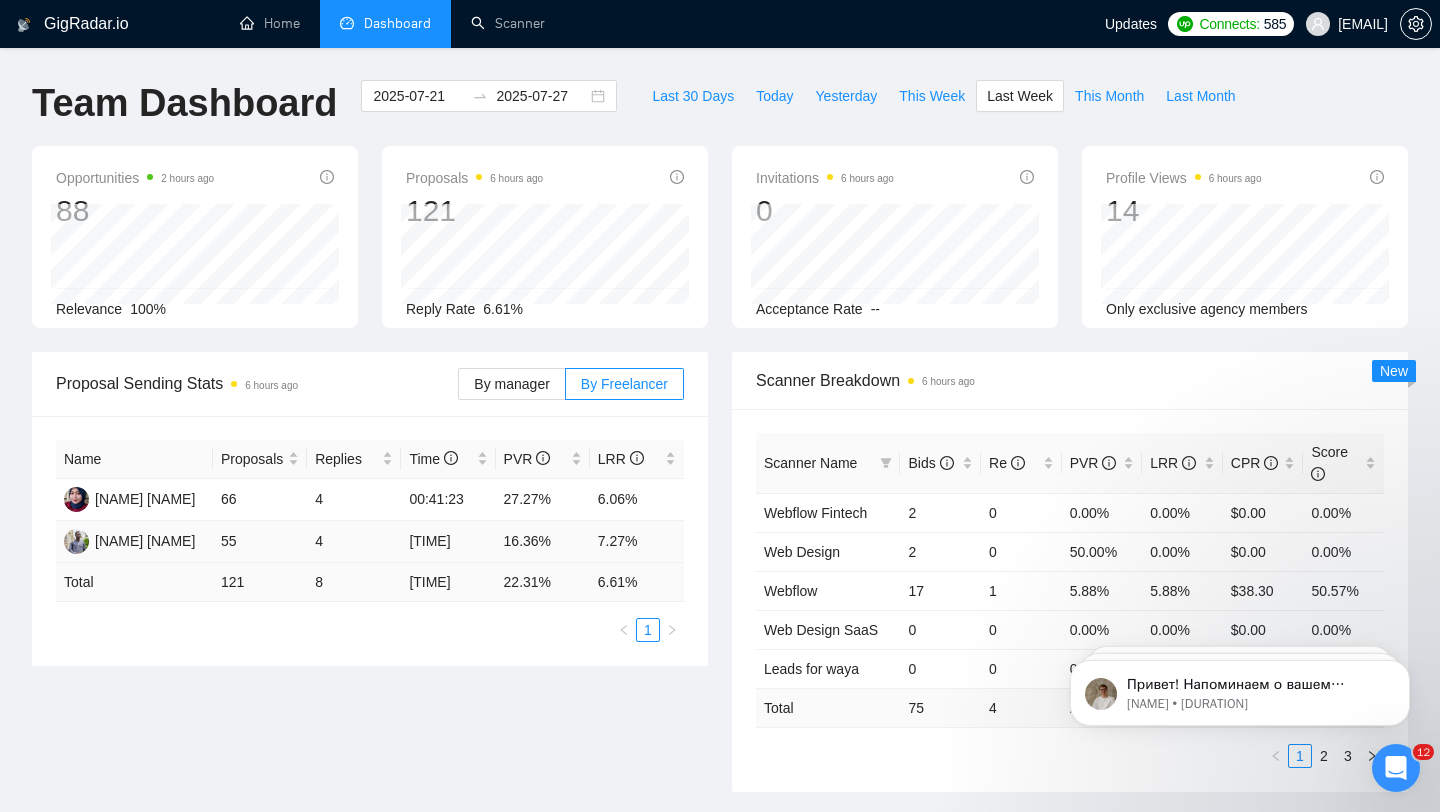 click on "7.27%" at bounding box center (637, 542) 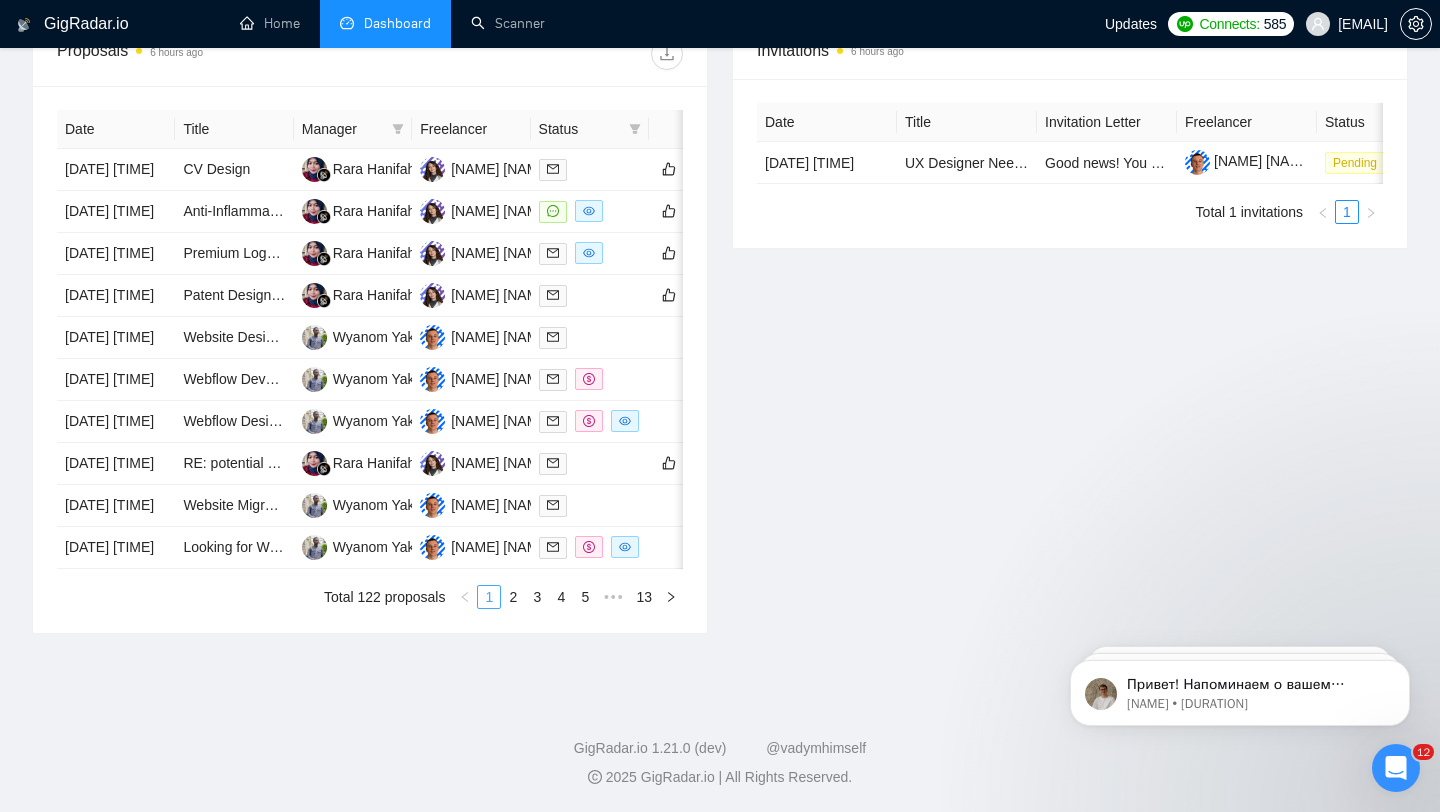 scroll, scrollTop: 966, scrollLeft: 0, axis: vertical 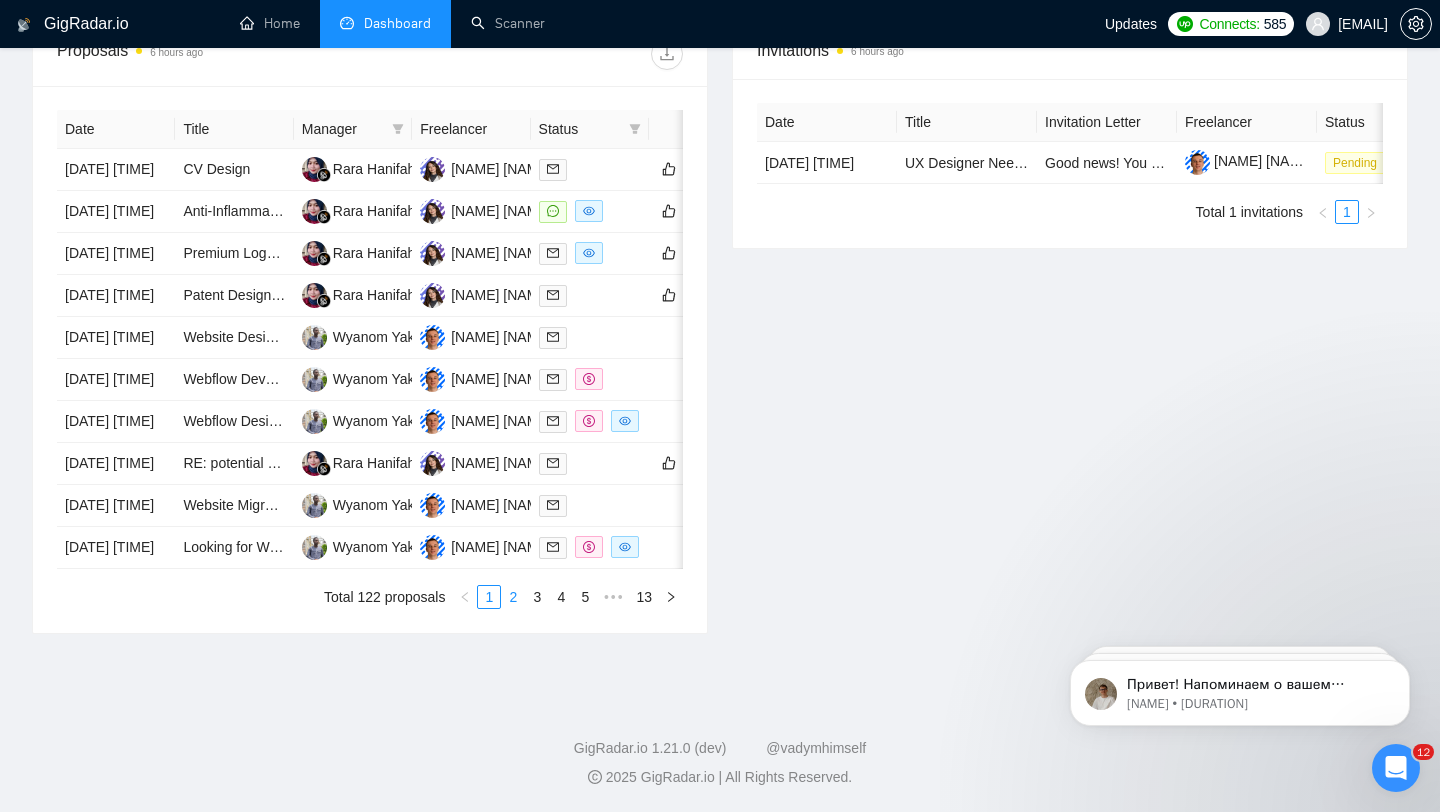 click on "2" at bounding box center (513, 597) 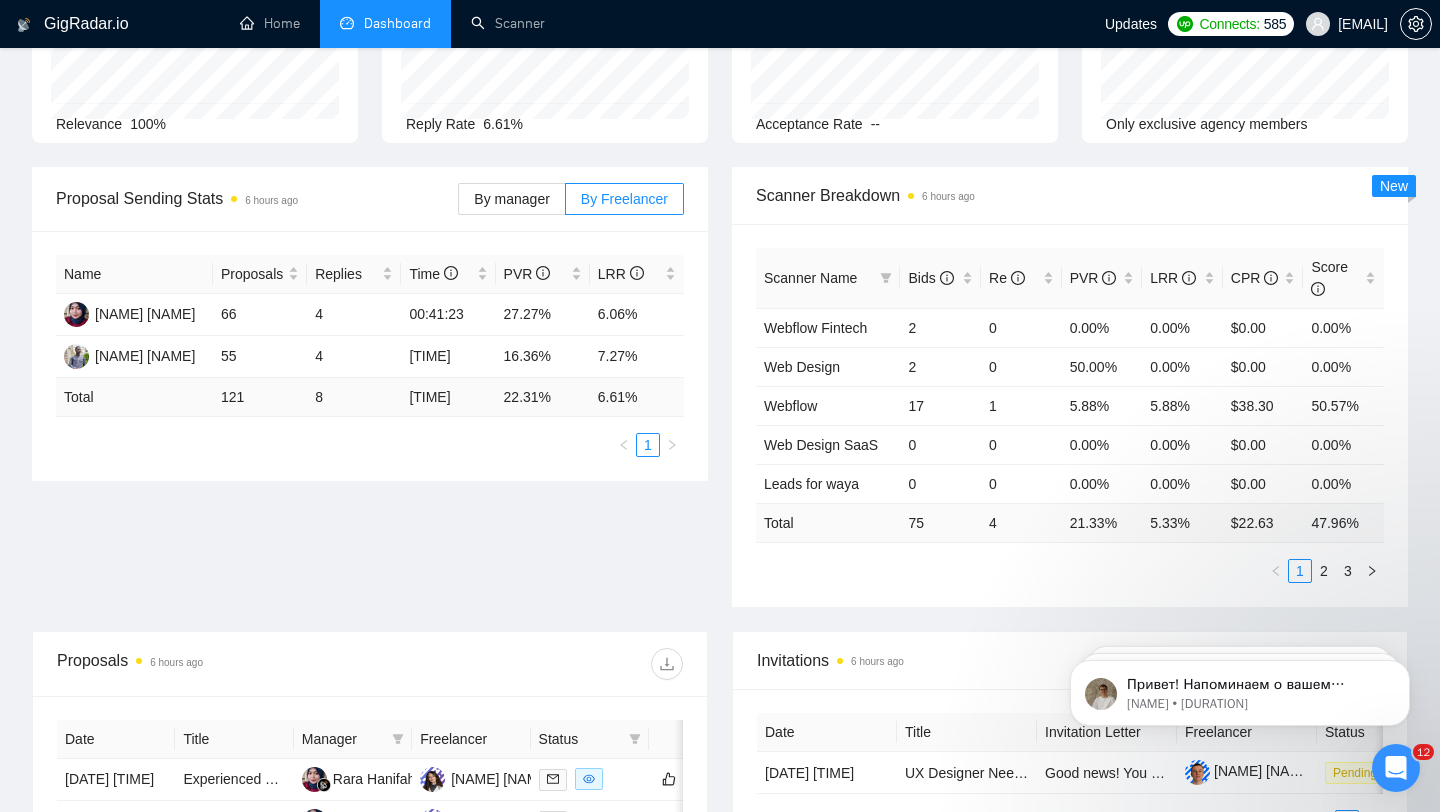 scroll, scrollTop: 0, scrollLeft: 0, axis: both 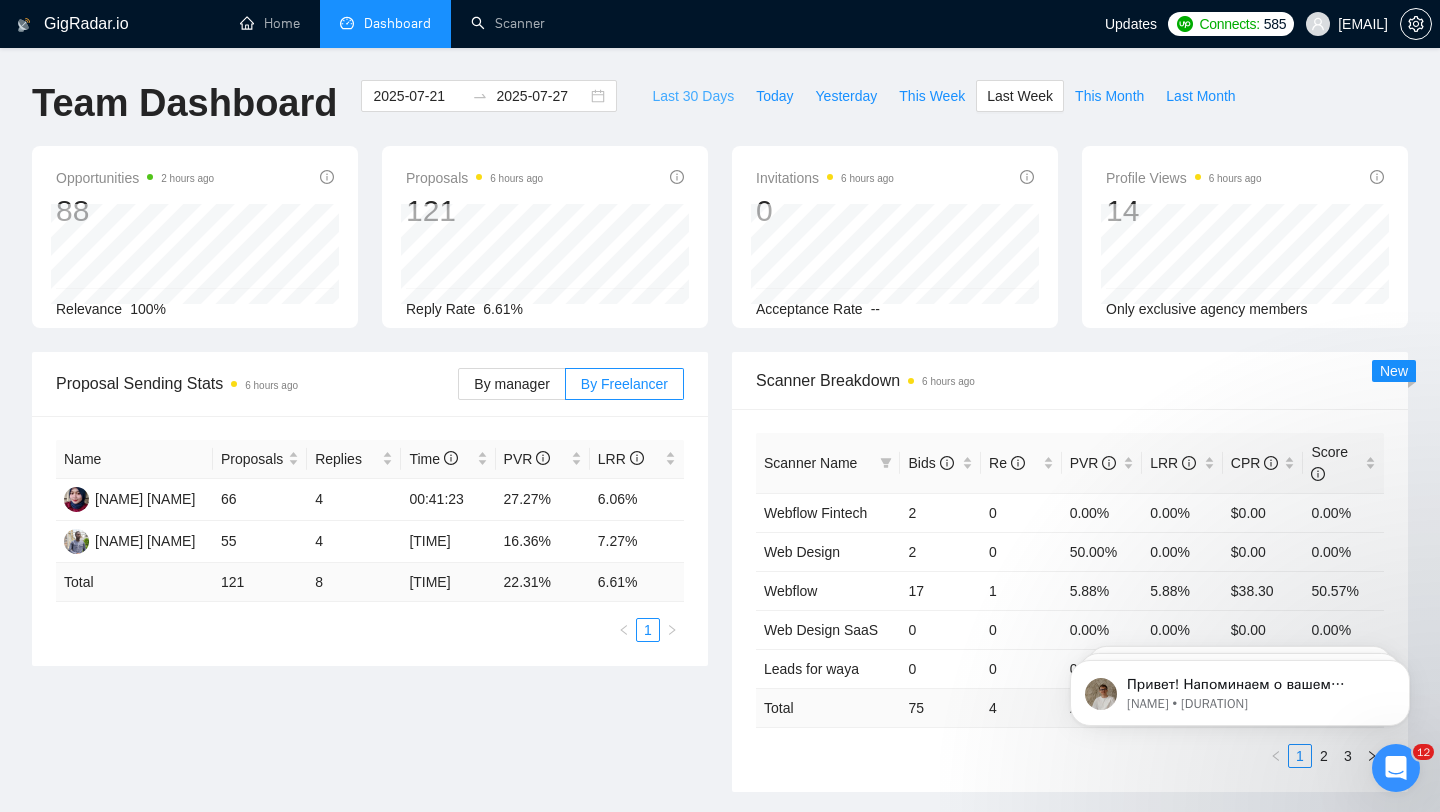 click on "Last 30 Days" at bounding box center [693, 96] 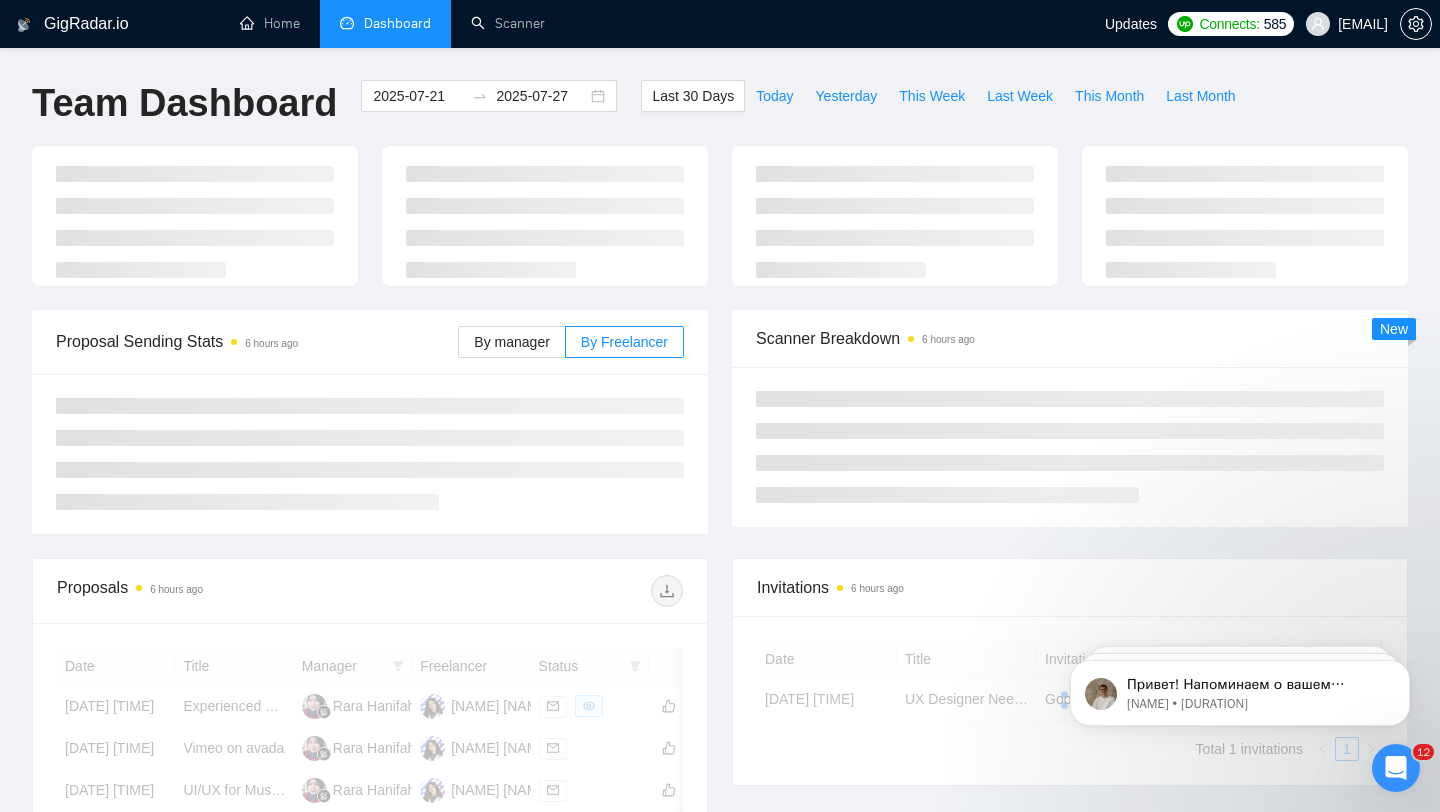 type on "2025-07-02" 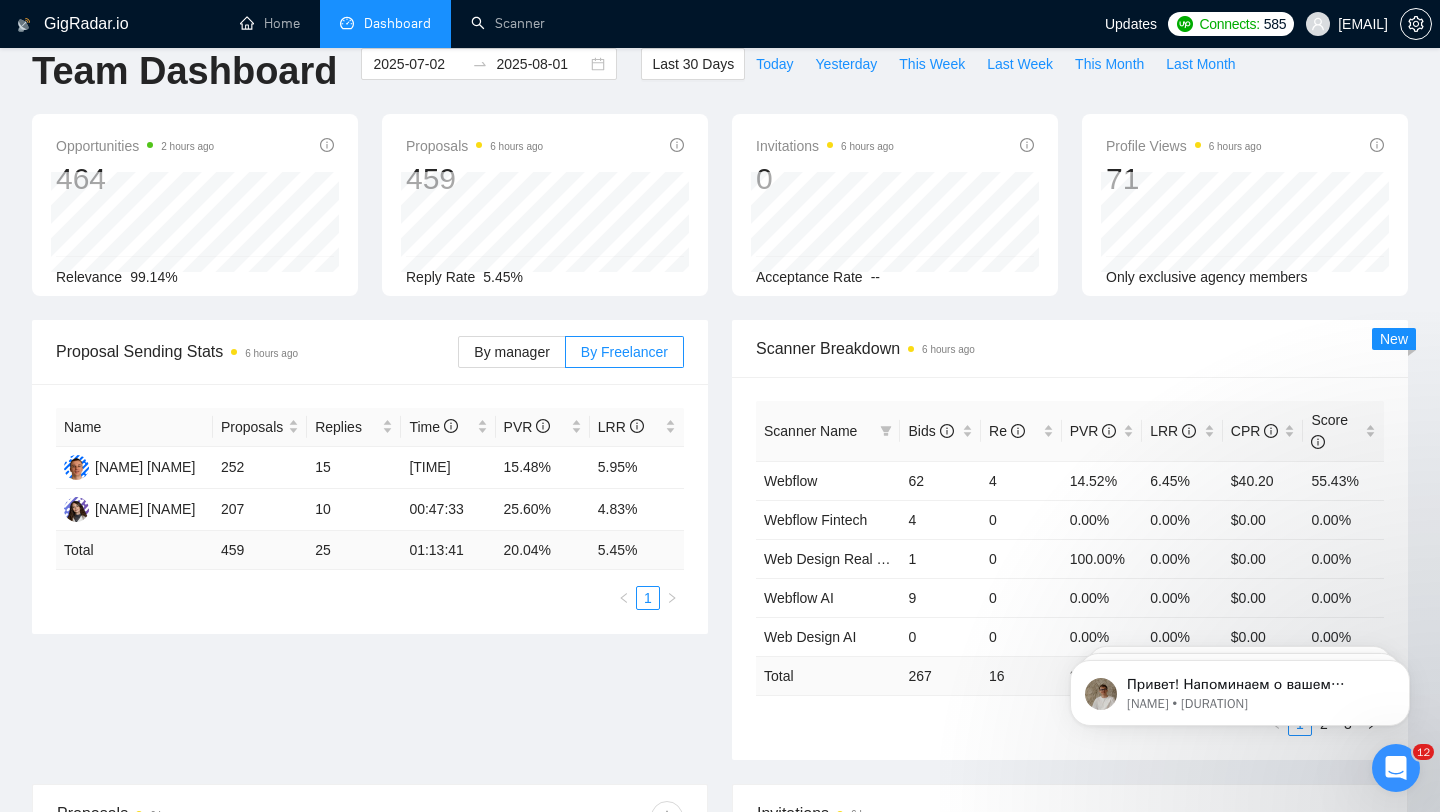 scroll, scrollTop: 0, scrollLeft: 0, axis: both 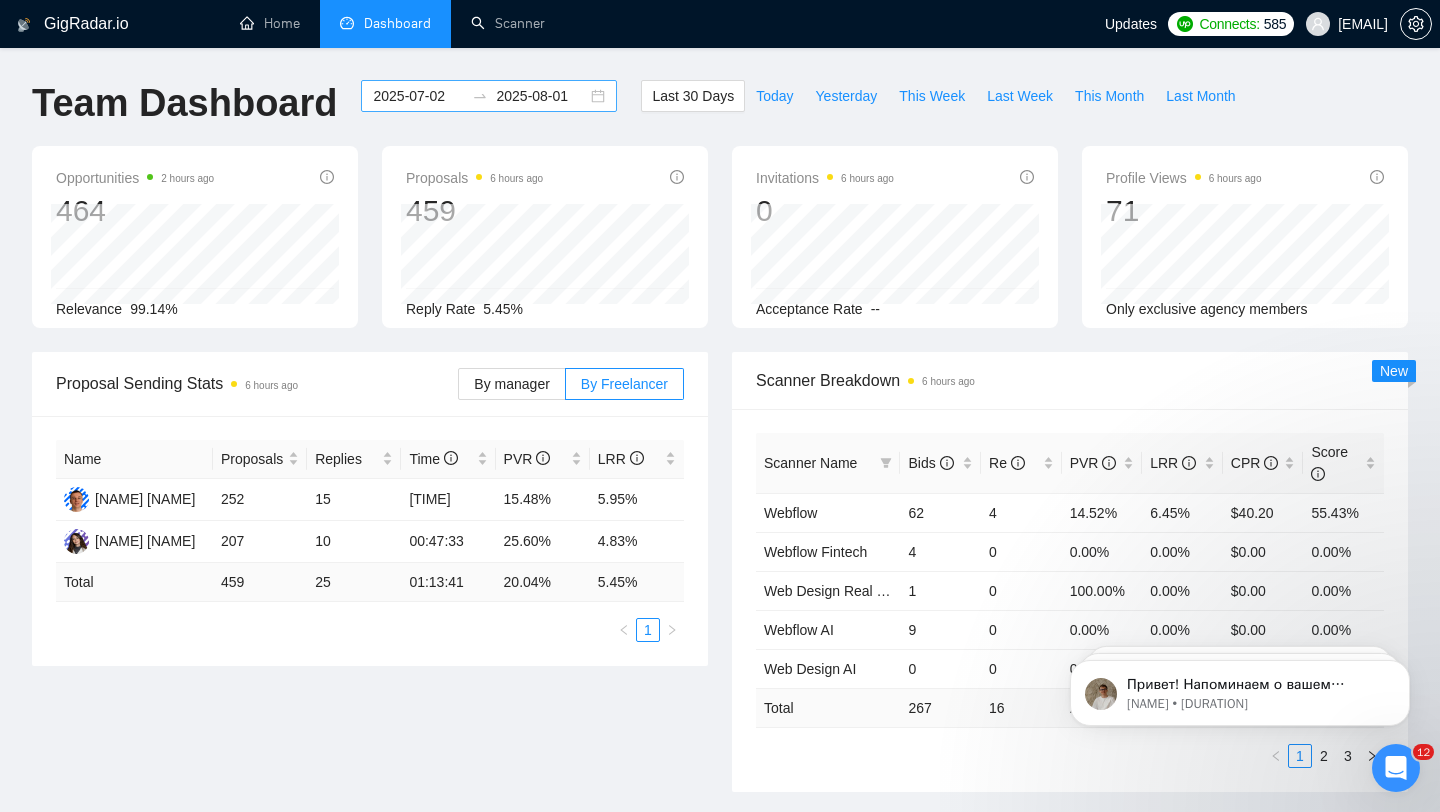 click on "[DATE] [DATE]" at bounding box center (489, 96) 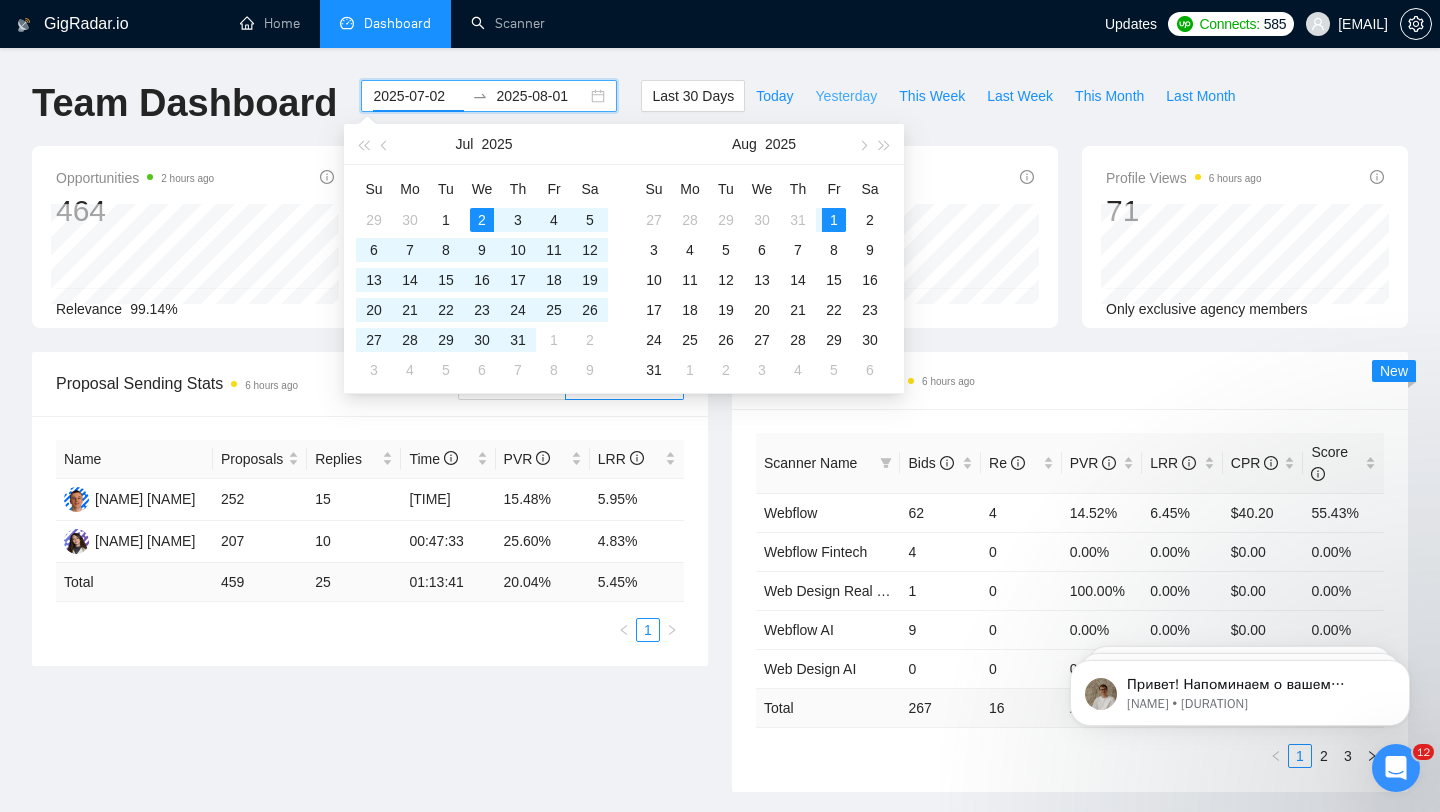 click on "Yesterday" at bounding box center [847, 96] 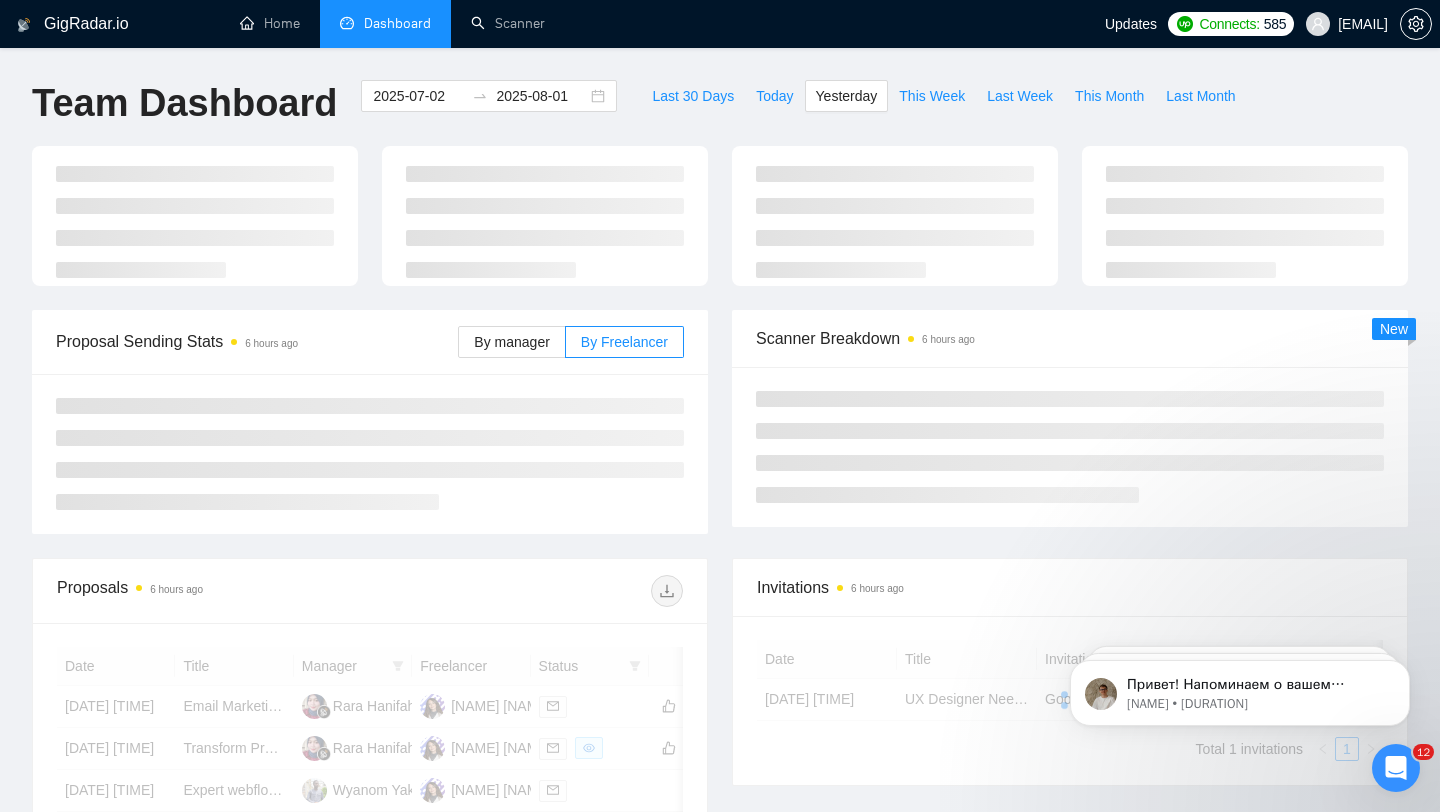 type on "2025-07-31" 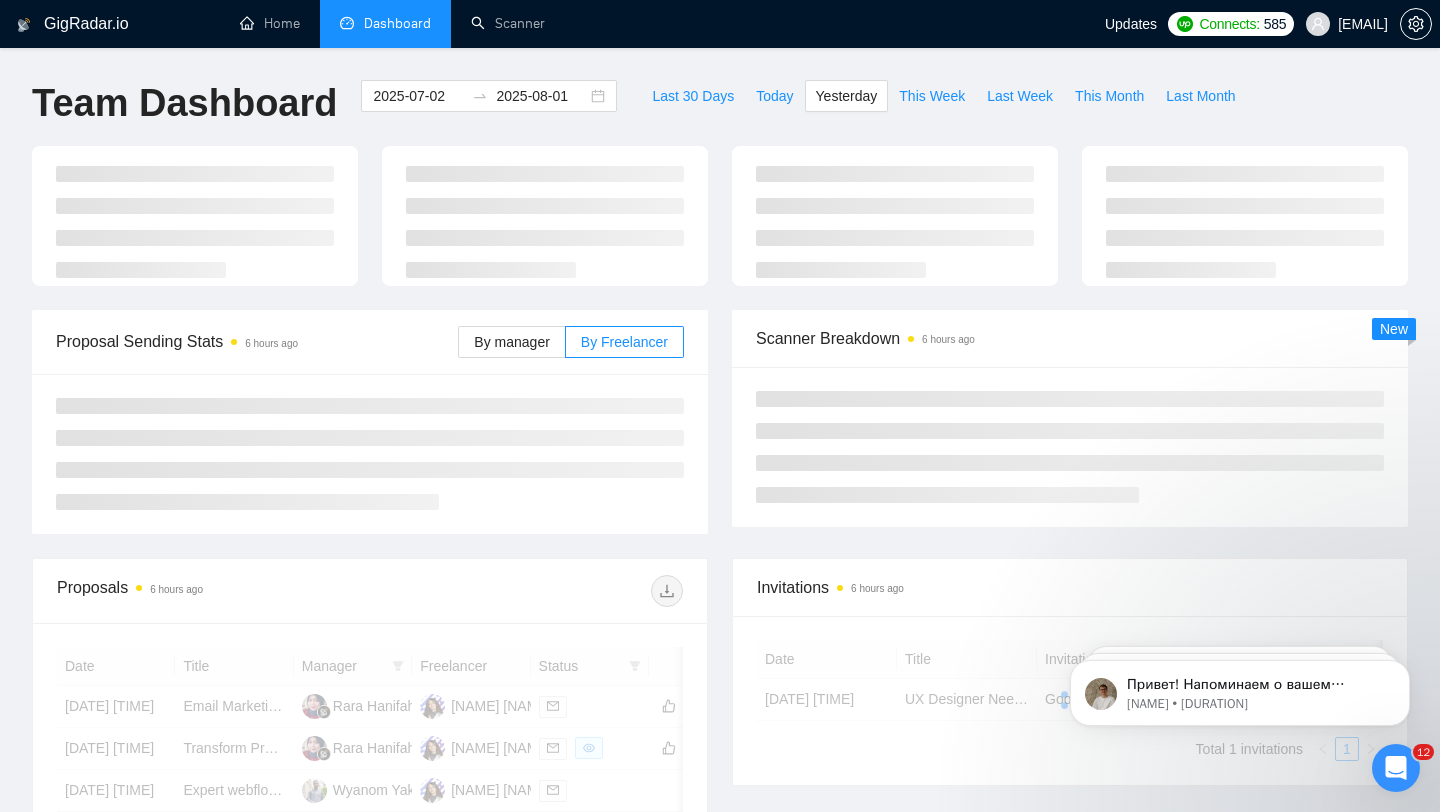 type on "2025-07-31" 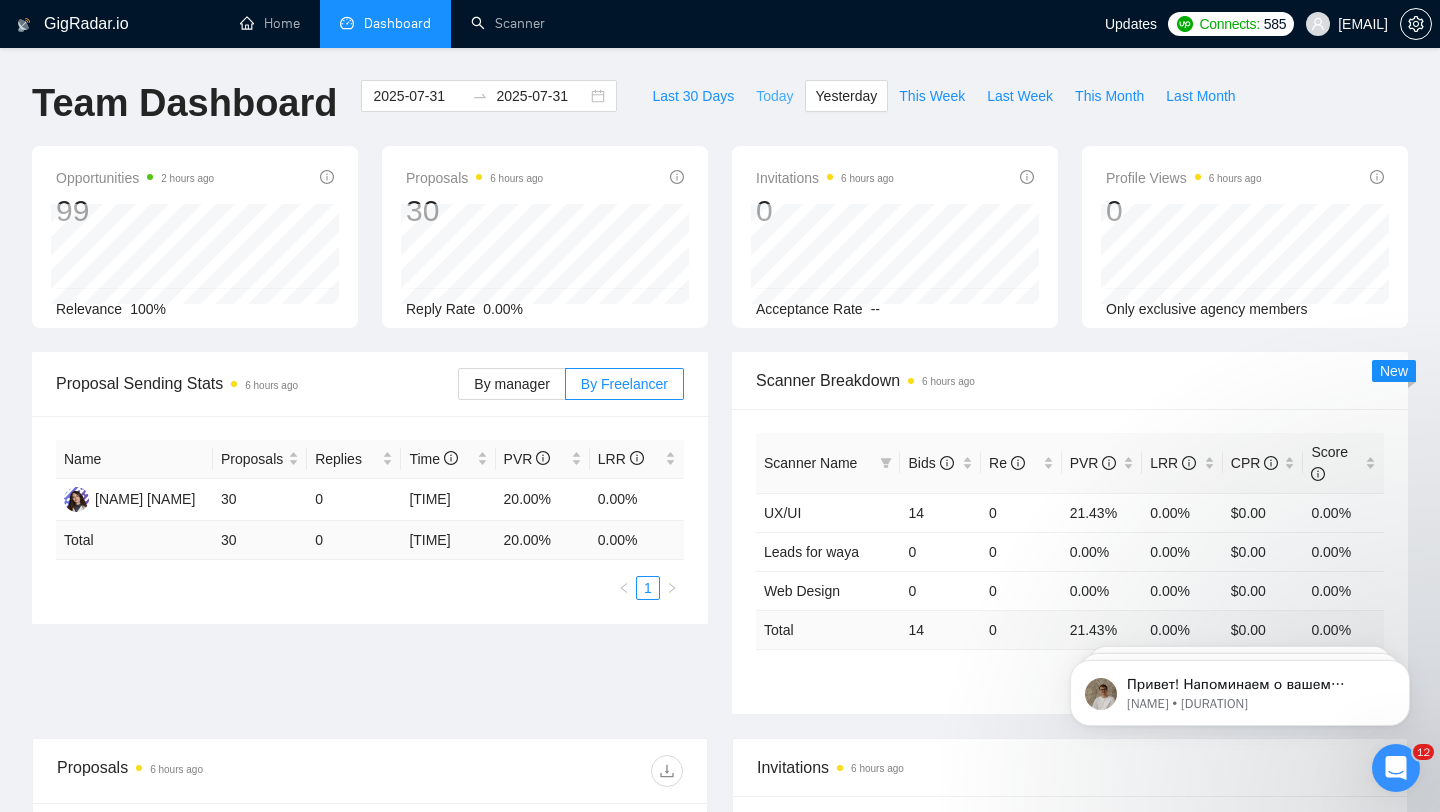 click on "Today" at bounding box center [774, 96] 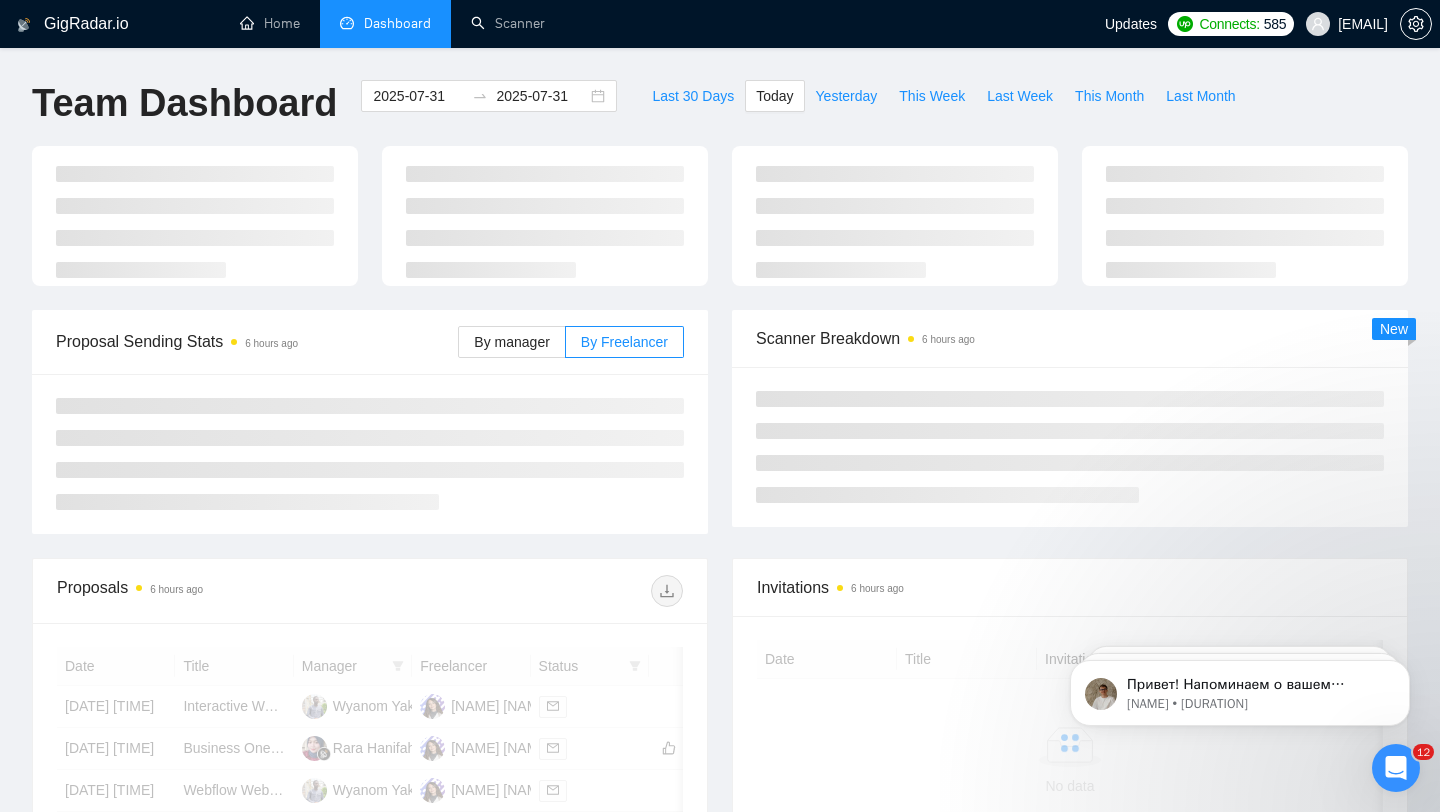 type on "2025-08-01" 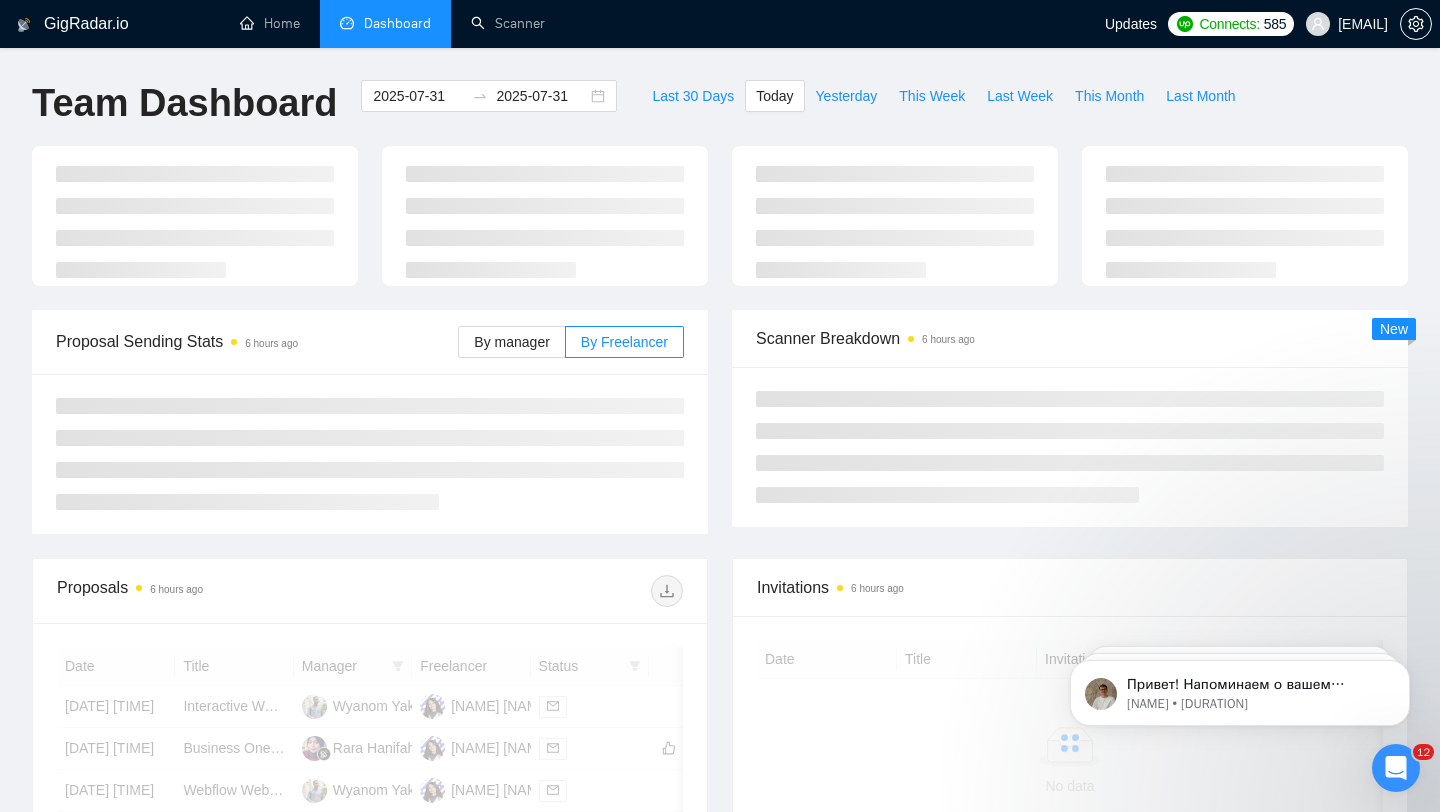 type on "2025-08-01" 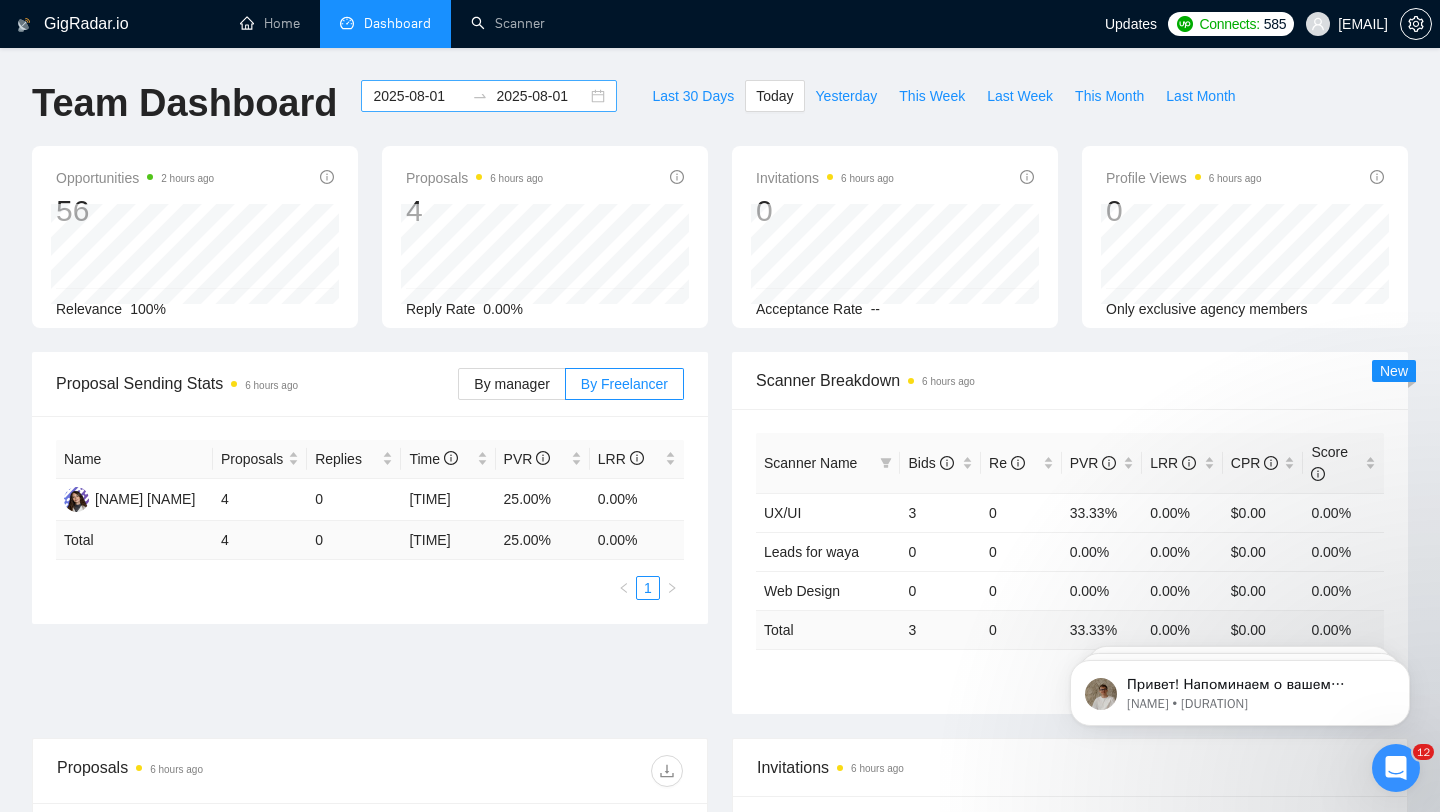 click on "[DATE] [DATE]" at bounding box center [489, 96] 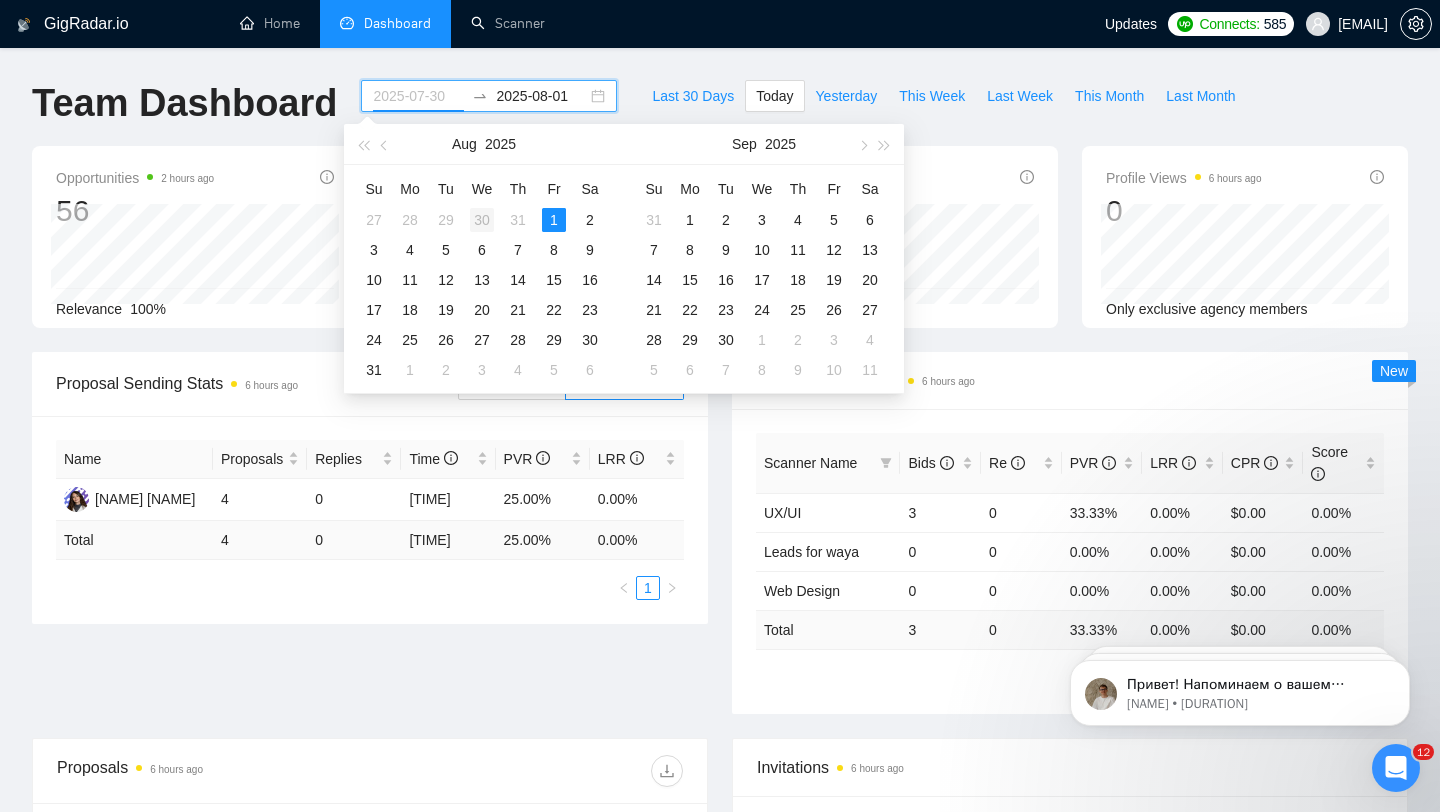 click on "30" at bounding box center [482, 220] 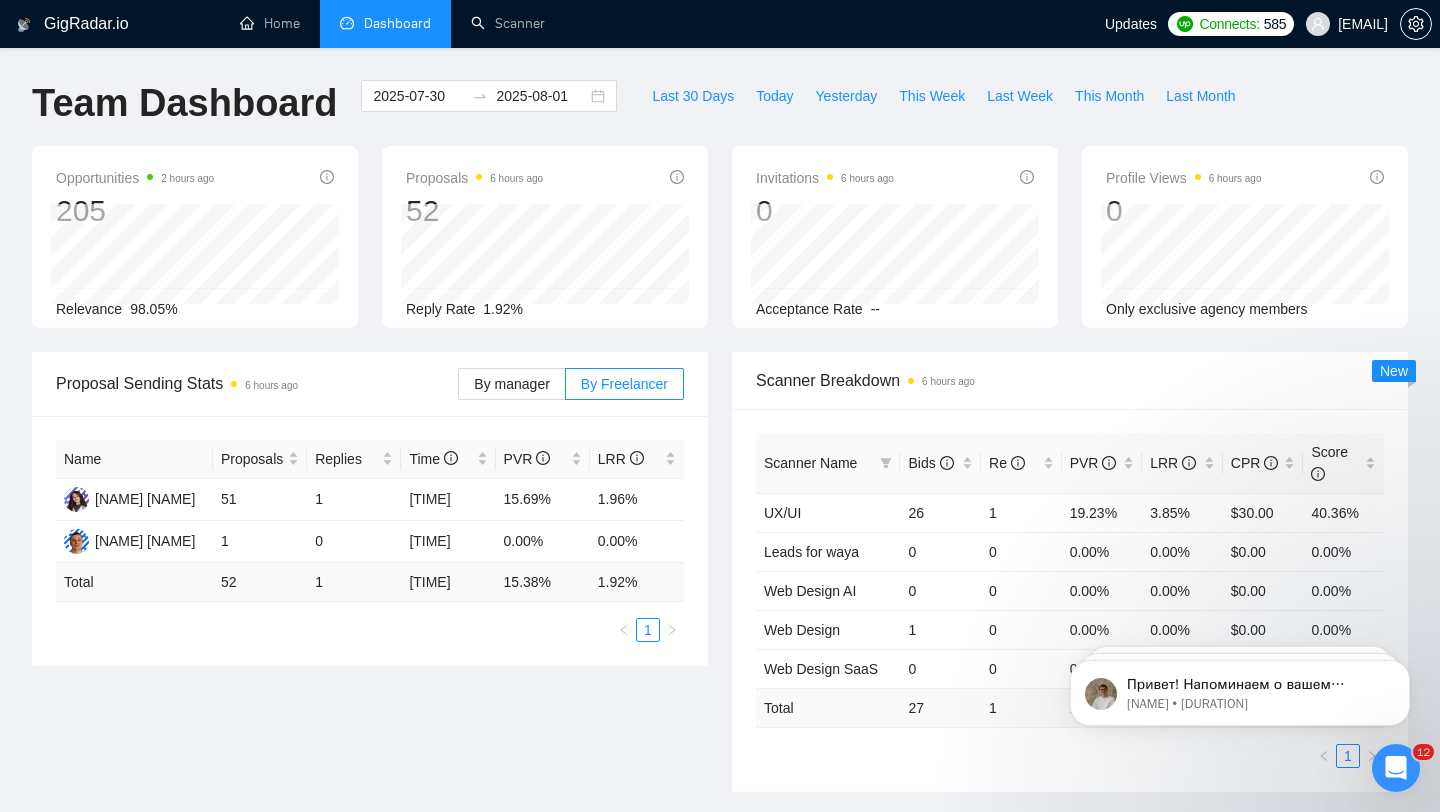 click on "Name Proposals Replies Time   PVR   LRR   [NAME]  [NAME] [TIME] [PERCENT] [PERCENT] [NAME] [NAME] [TIME] [PERCENT] [PERCENT] Total [NUMBER] [NUMBER] [TIME] [PERCENT] [PERCENT] 1" at bounding box center [370, 541] 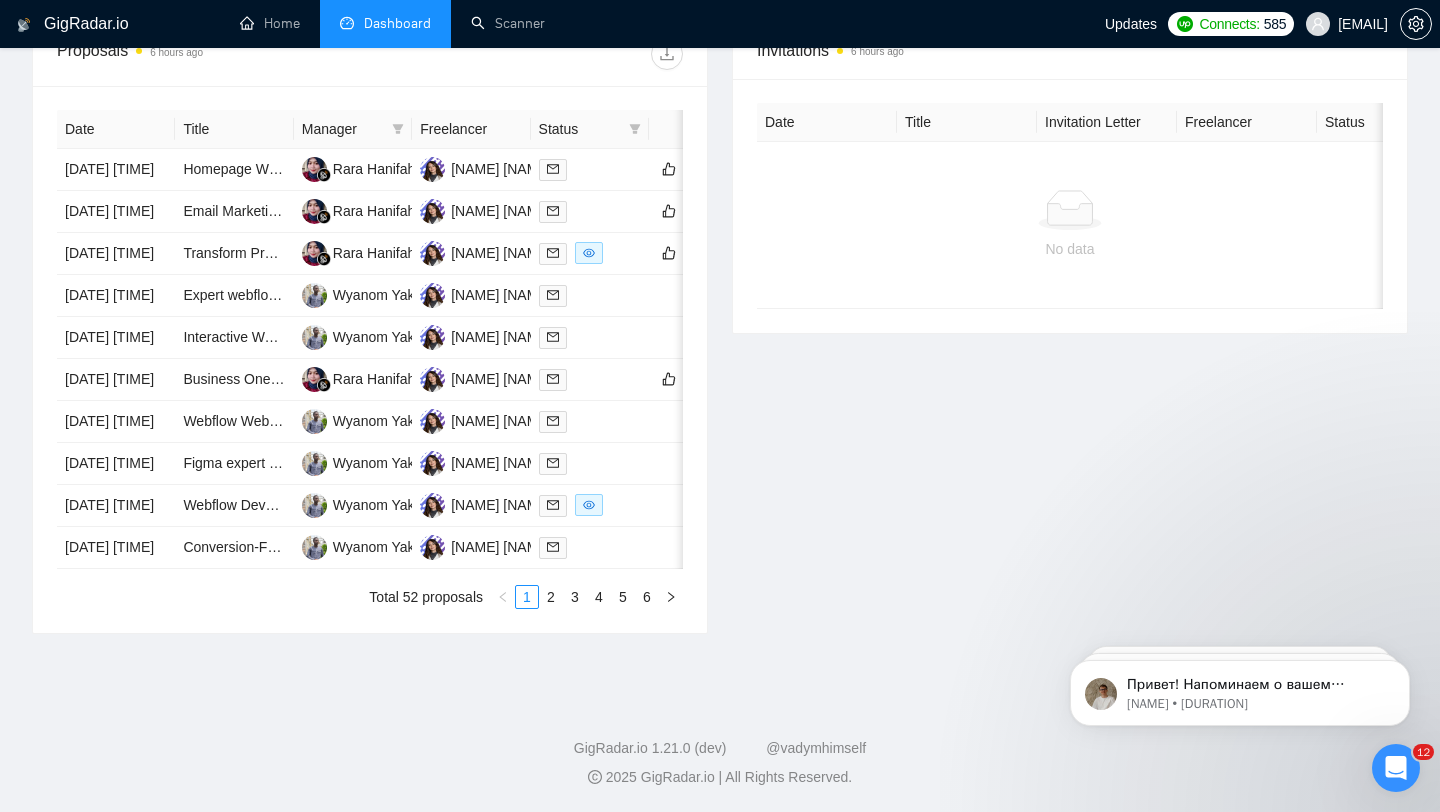 scroll, scrollTop: 0, scrollLeft: 0, axis: both 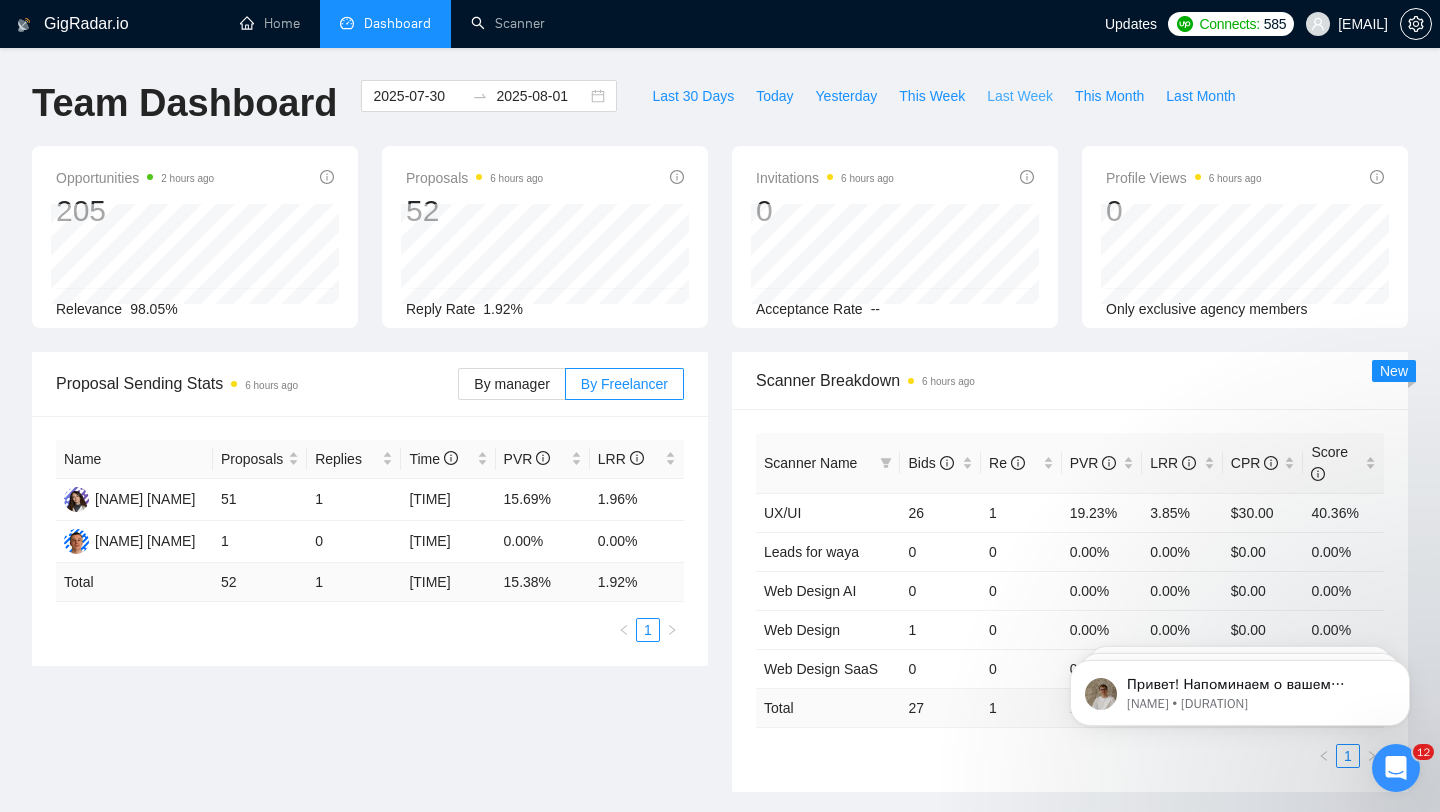 click on "Last Week" at bounding box center (1020, 96) 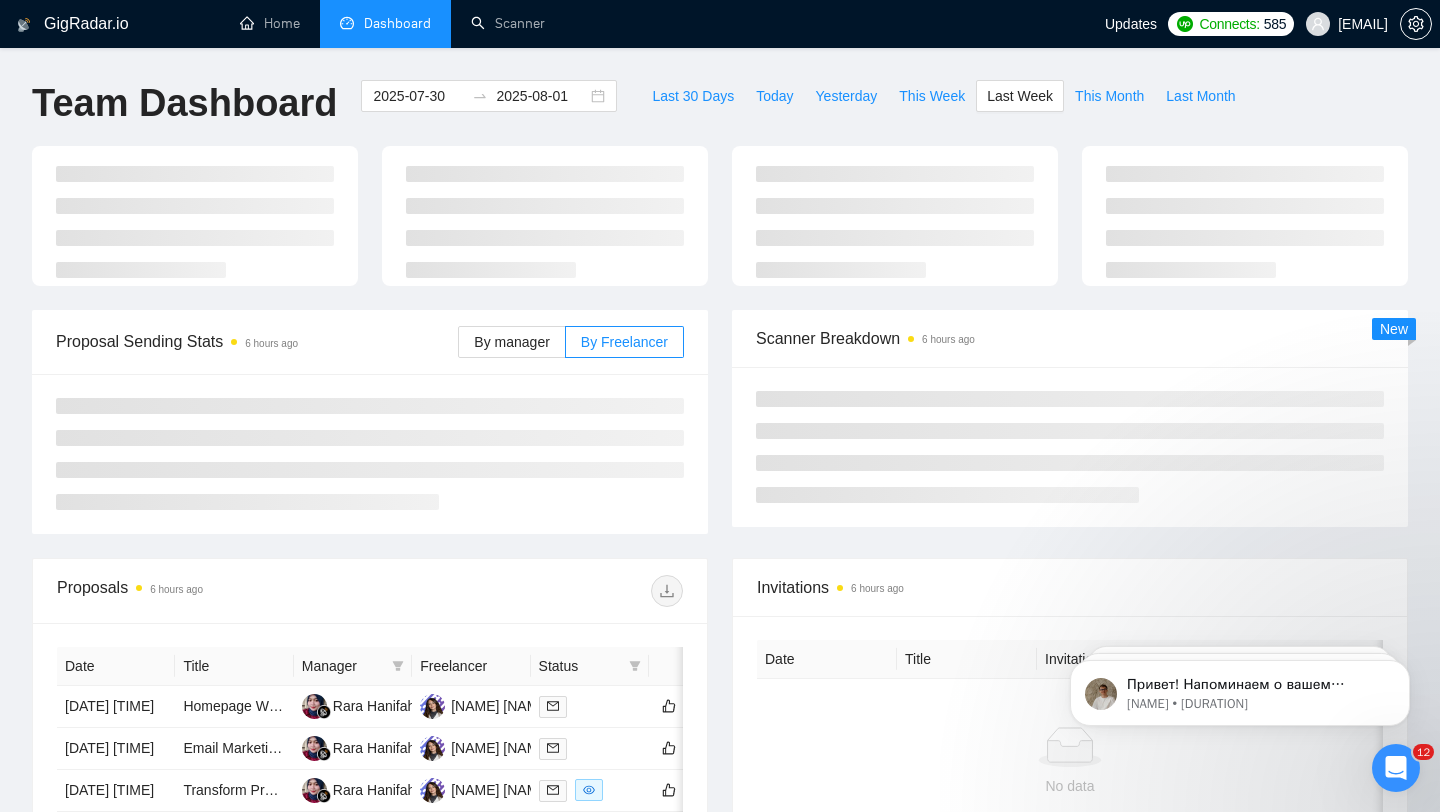 type on "2025-07-21" 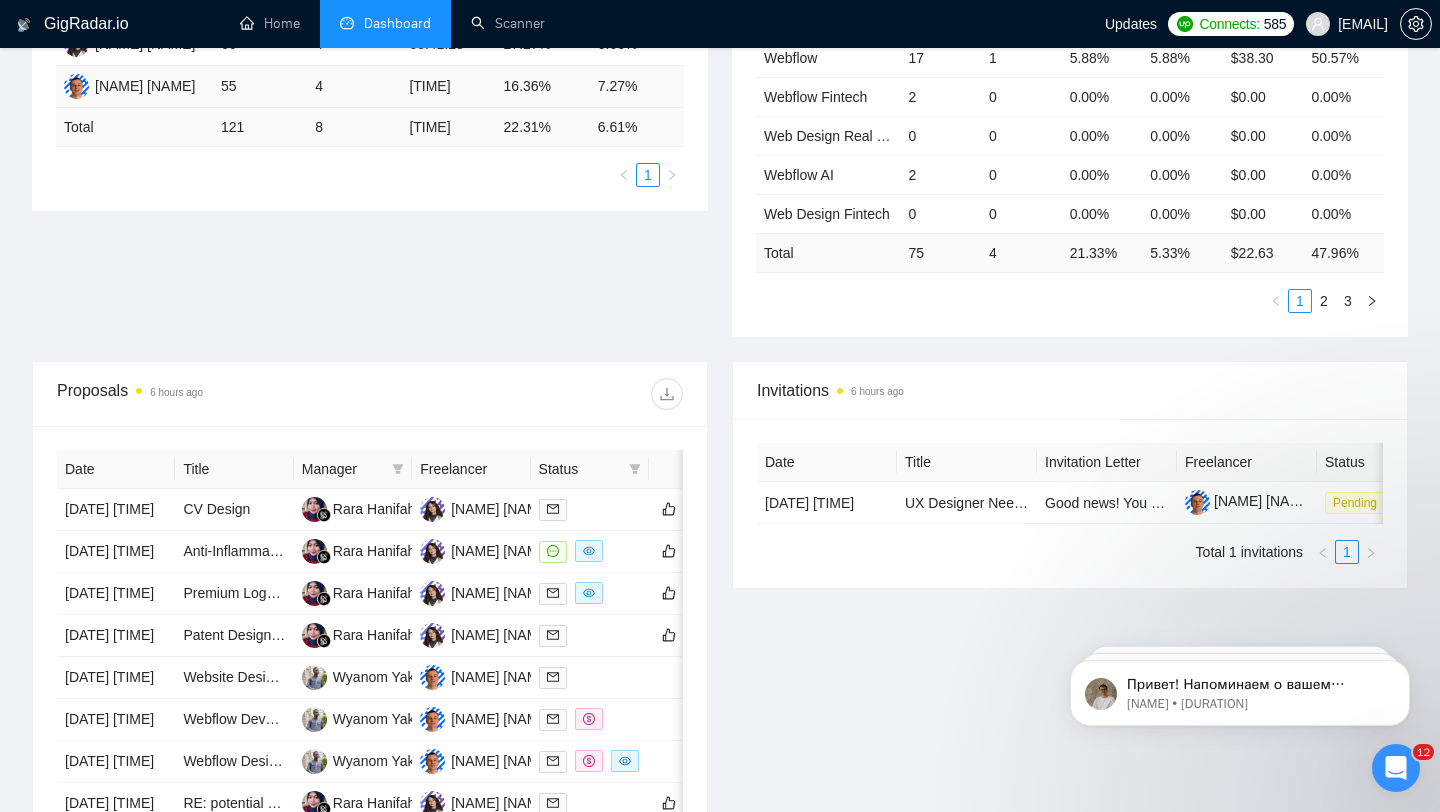 scroll, scrollTop: 0, scrollLeft: 0, axis: both 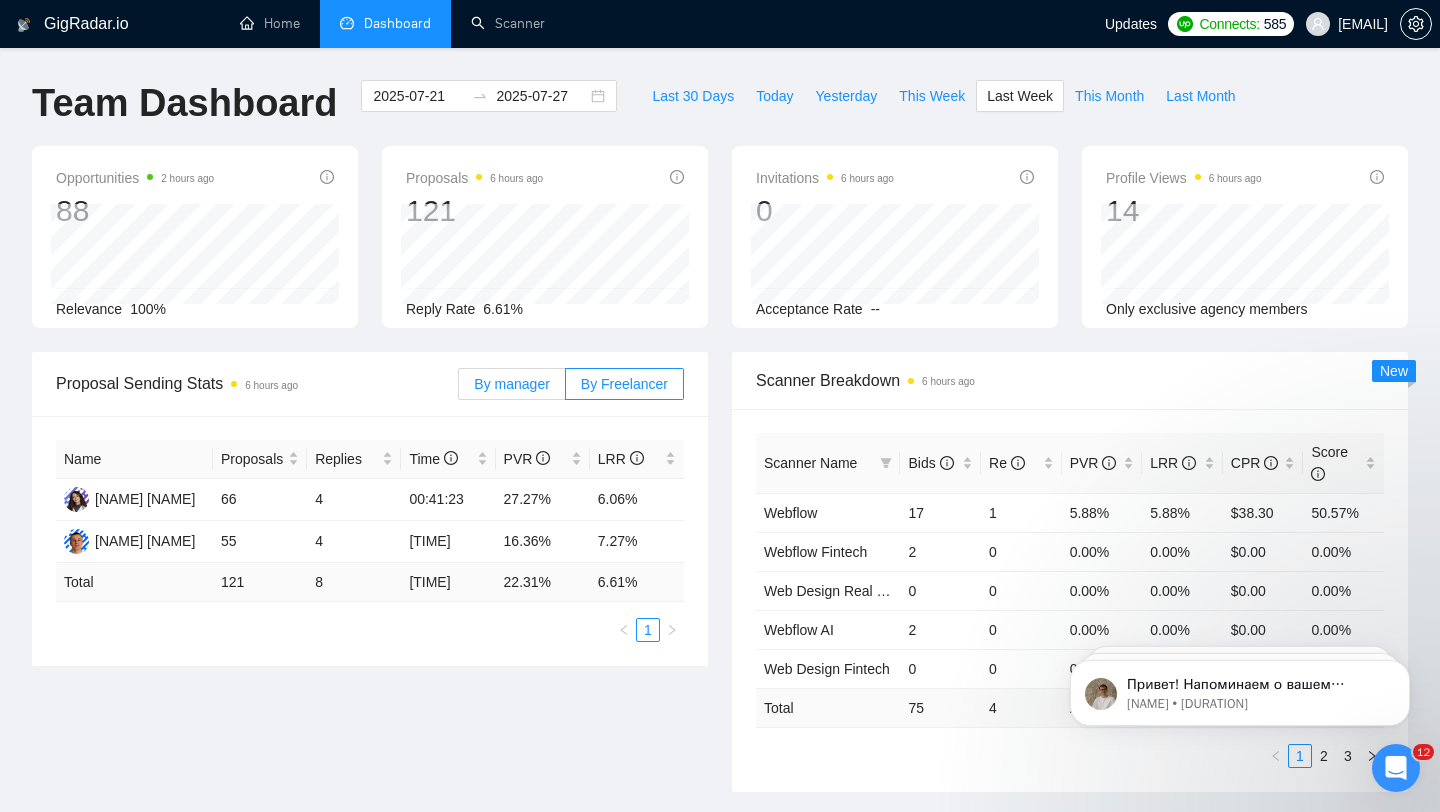 click on "By manager" at bounding box center (511, 384) 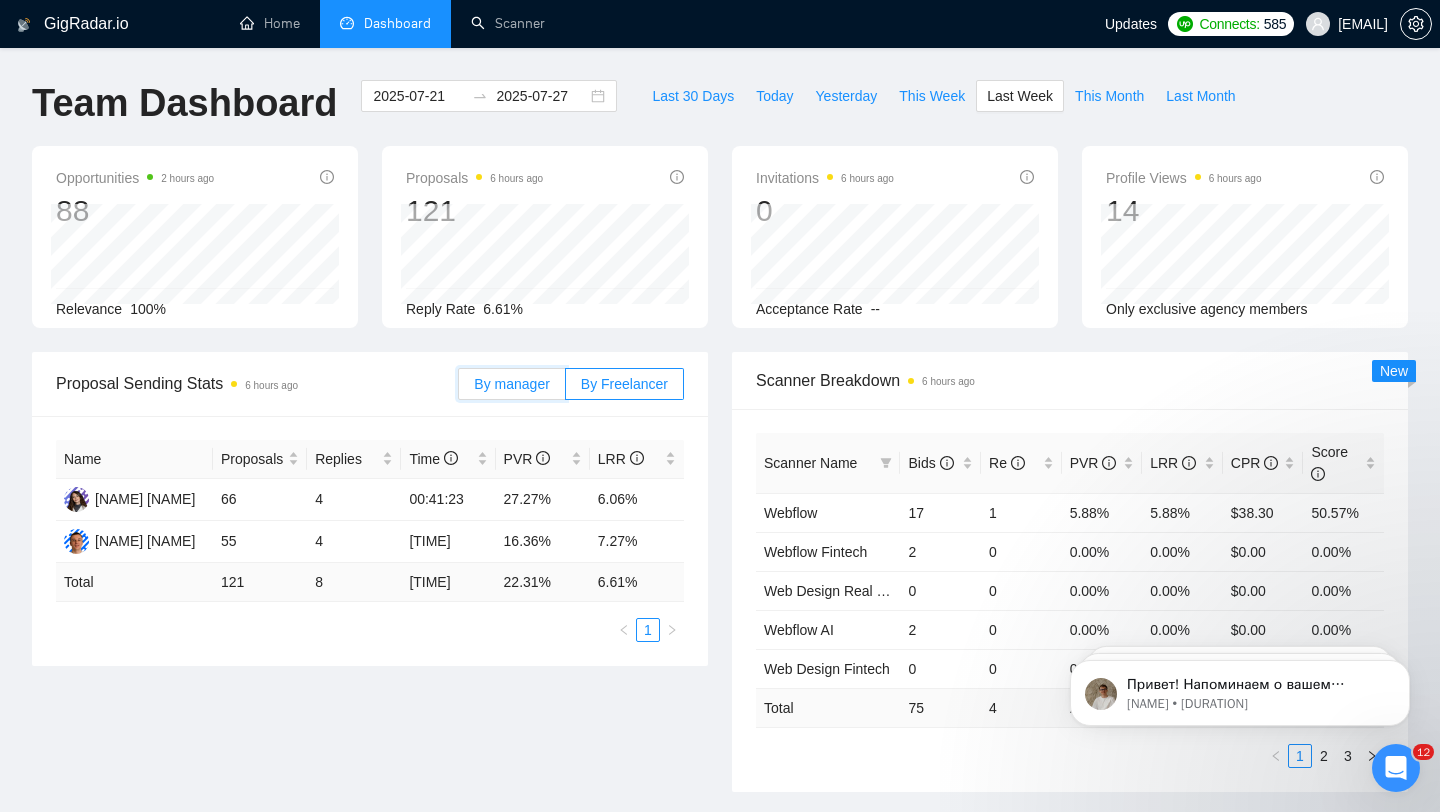 click on "By manager" at bounding box center [459, 389] 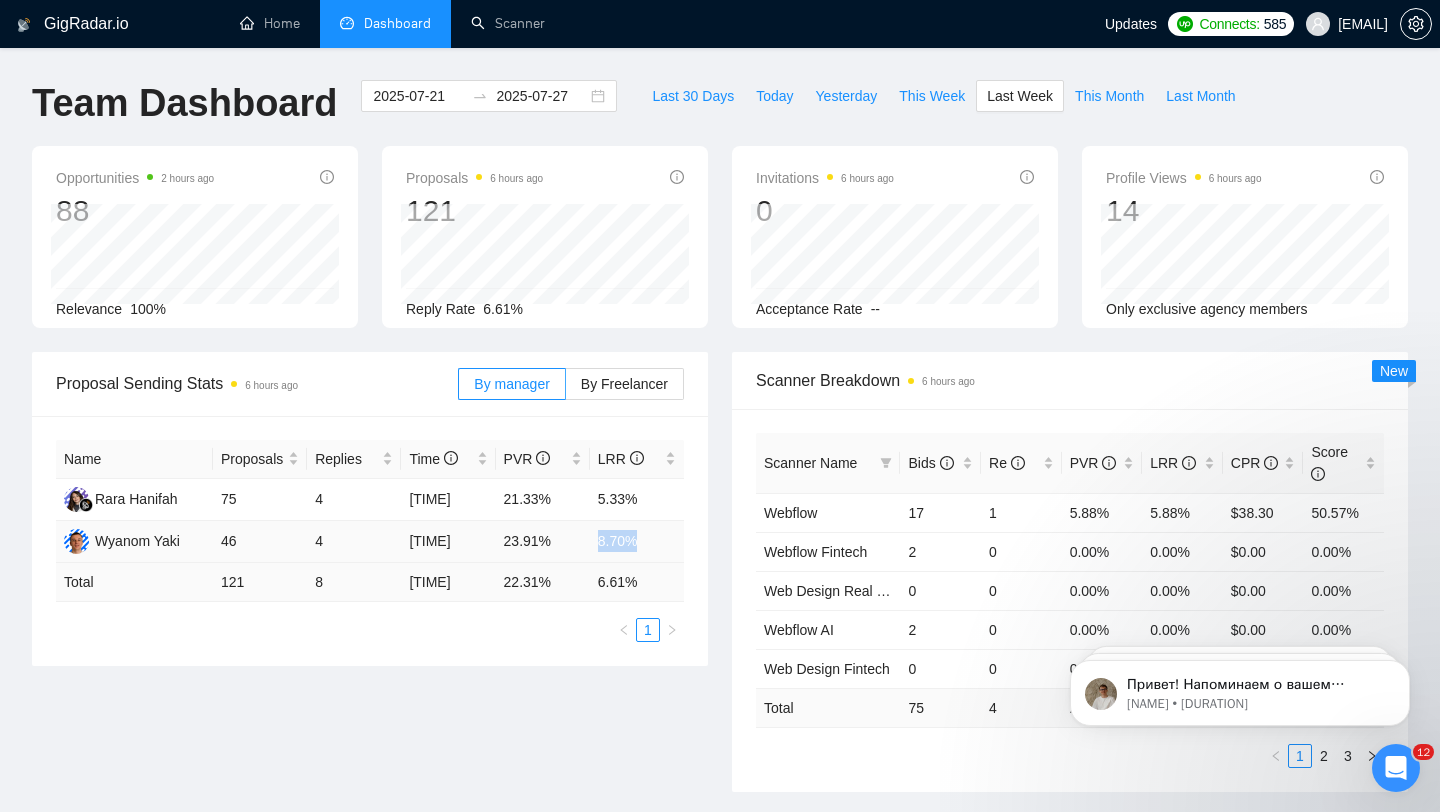 drag, startPoint x: 650, startPoint y: 545, endPoint x: 583, endPoint y: 542, distance: 67.06713 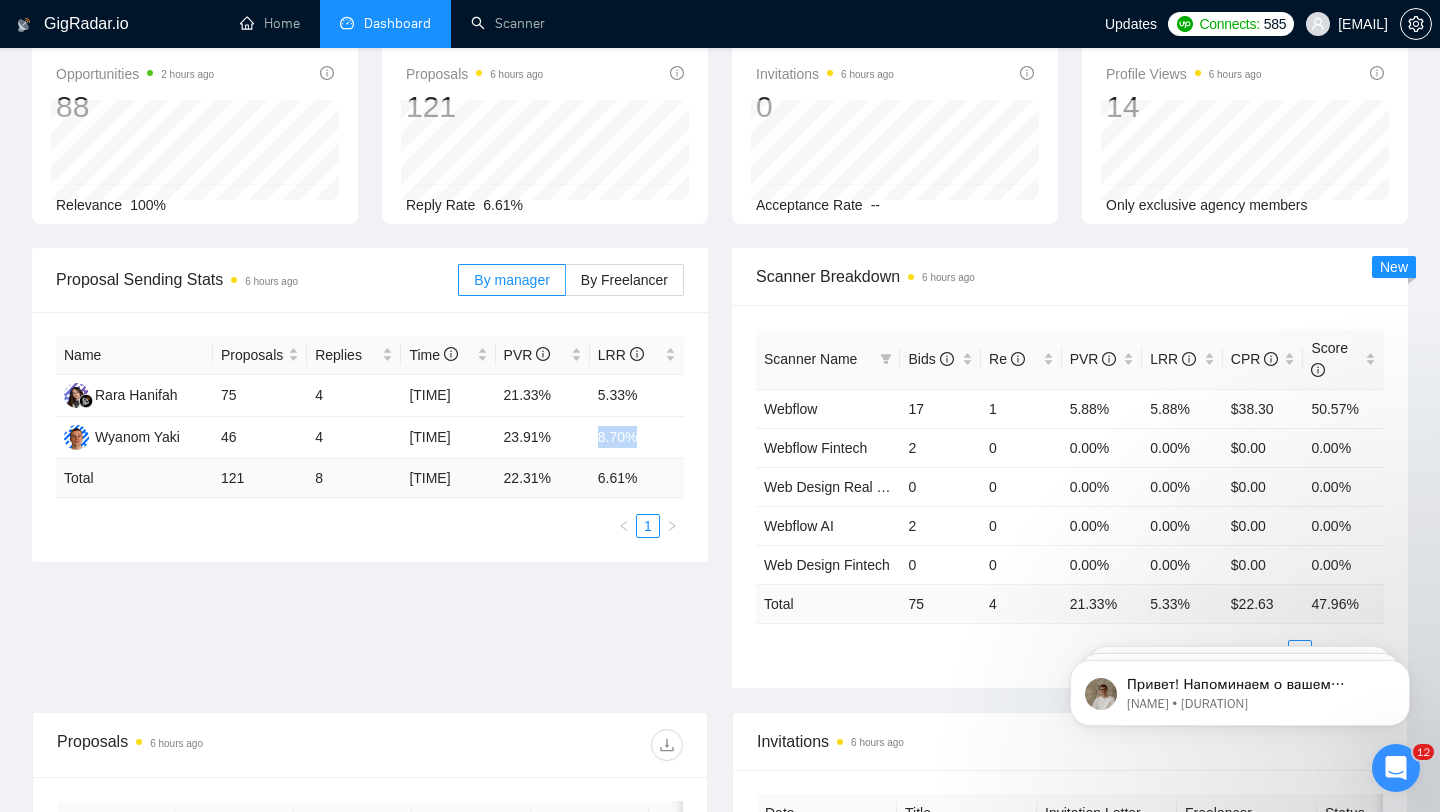 scroll, scrollTop: 163, scrollLeft: 0, axis: vertical 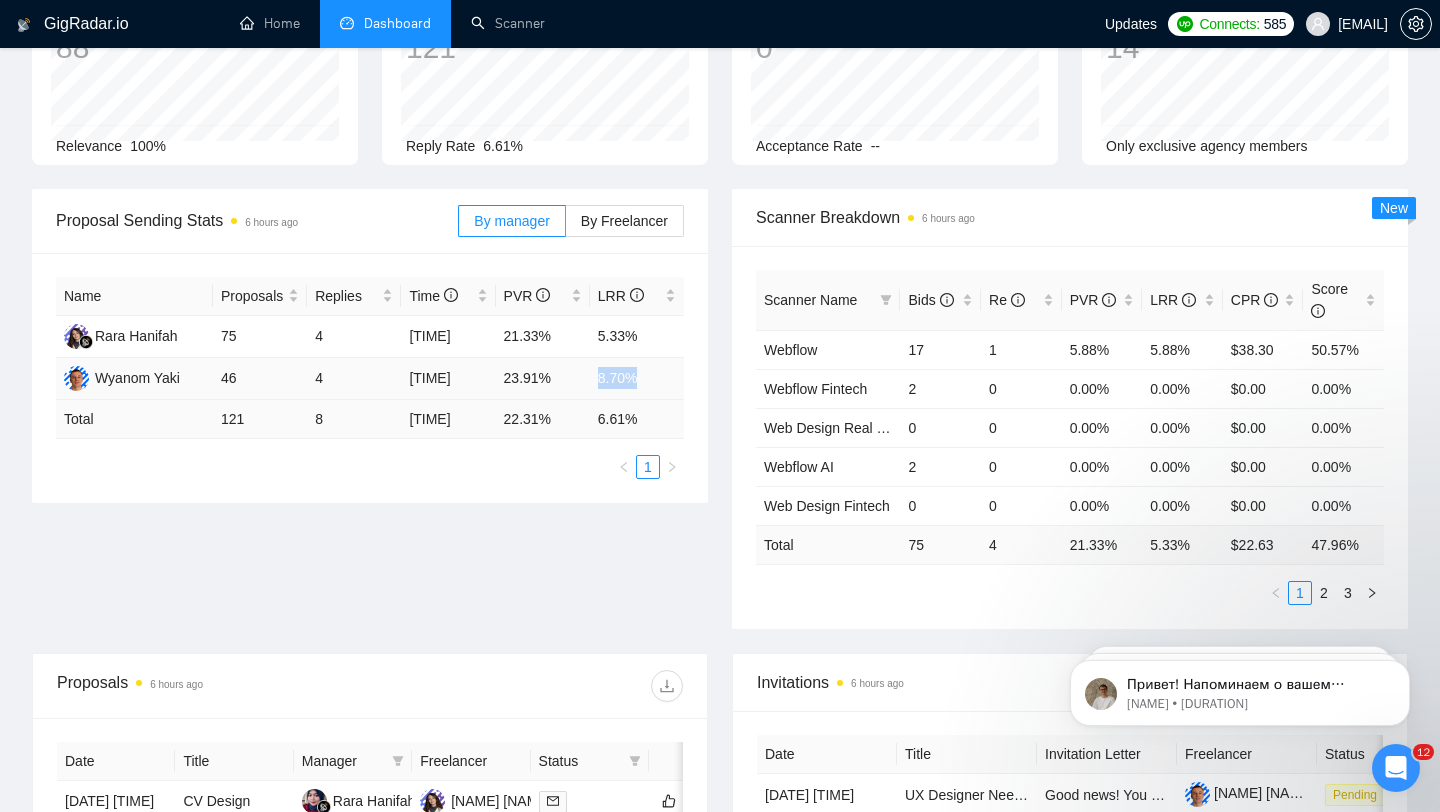 click on "8.70%" at bounding box center (637, 379) 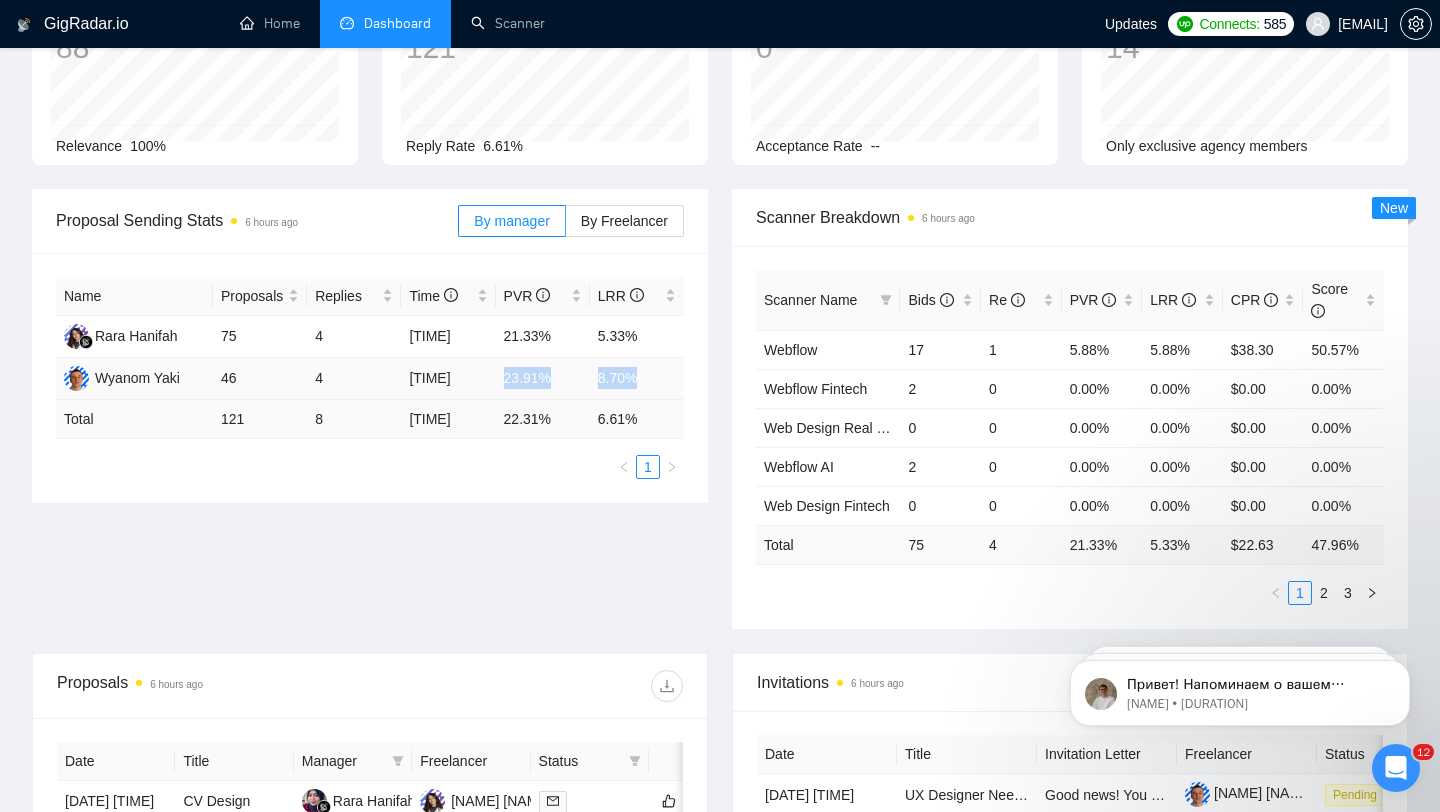 drag, startPoint x: 652, startPoint y: 372, endPoint x: 579, endPoint y: 365, distance: 73.33485 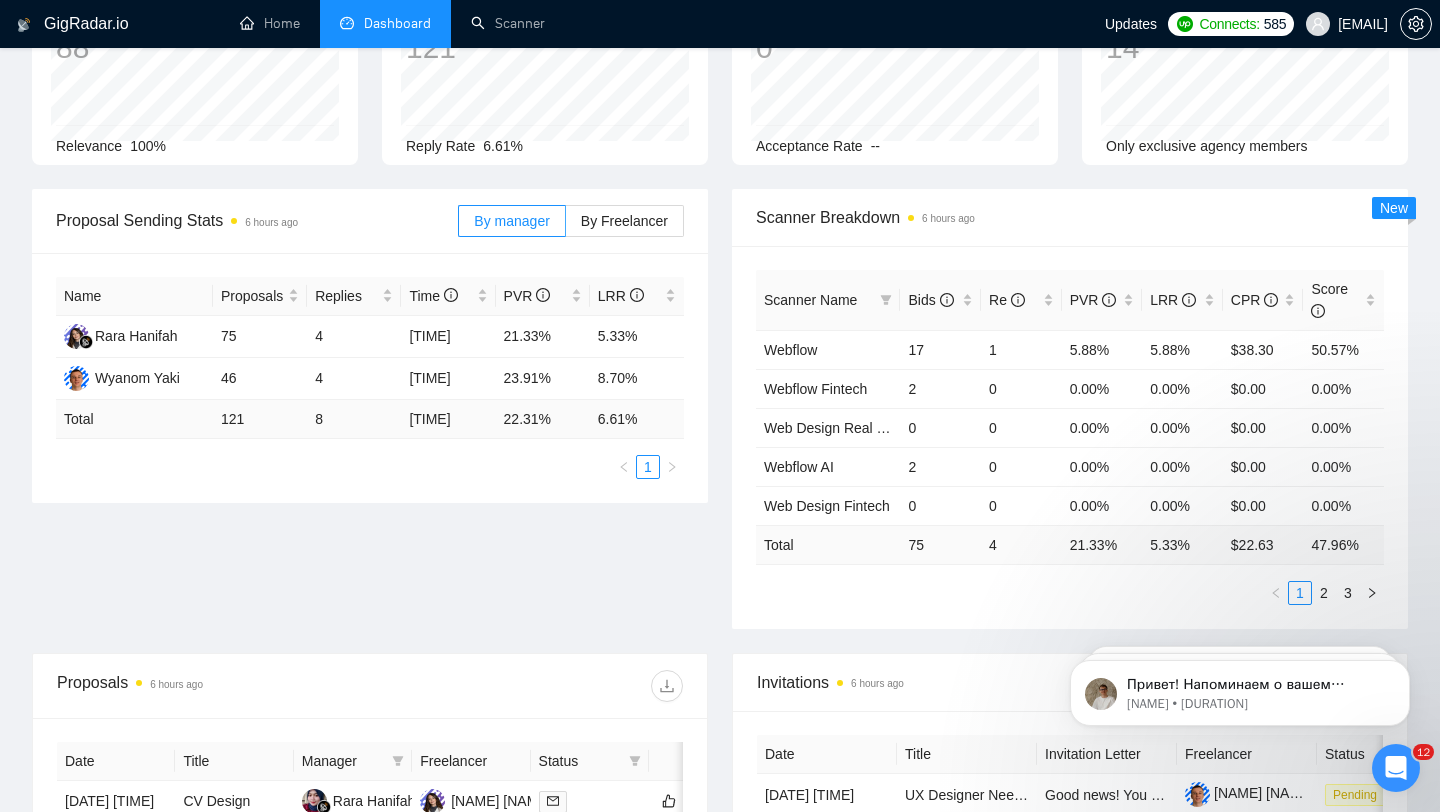click on "Proposal Sending Stats [DURATION] By manager By Freelancer Name Proposals Replies Time   PVR   LRR   [NAME] [NAME] [TIME] [PERCENT] [PERCENT] [NAME] [NAME] [TIME] [PERCENT] [PERCENT] Total [NUMBER] [NUMBER] [TIME] [PERCENT] [PERCENT] 1 Scanner Breakdown [DURATION] Scanner Name Bids   Re   PVR   LRR   CPR   Score   Webflow  [NUMBER] [NUMBER] [PERCENT] [PERCENT] $[PRICE] [PERCENT] Webflow Fintech [NUMBER] [NUMBER] [PERCENT] [PERCENT] $[PRICE] [PERCENT] Web Design Real Estate [NUMBER] [NUMBER] [PERCENT] [PERCENT] $[PRICE] [PERCENT] Webflow AI [NUMBER] [NUMBER] [PERCENT] [PERCENT] $[PRICE] [PERCENT] Web Design Fintech [NUMBER] [NUMBER] [PERCENT] [PERCENT] $[PRICE] [PERCENT] Total [NUMBER] [NUMBER] [PERCENT] [PERCENT] $[PRICE] [PERCENT] 1 2 3 New" at bounding box center (720, 421) 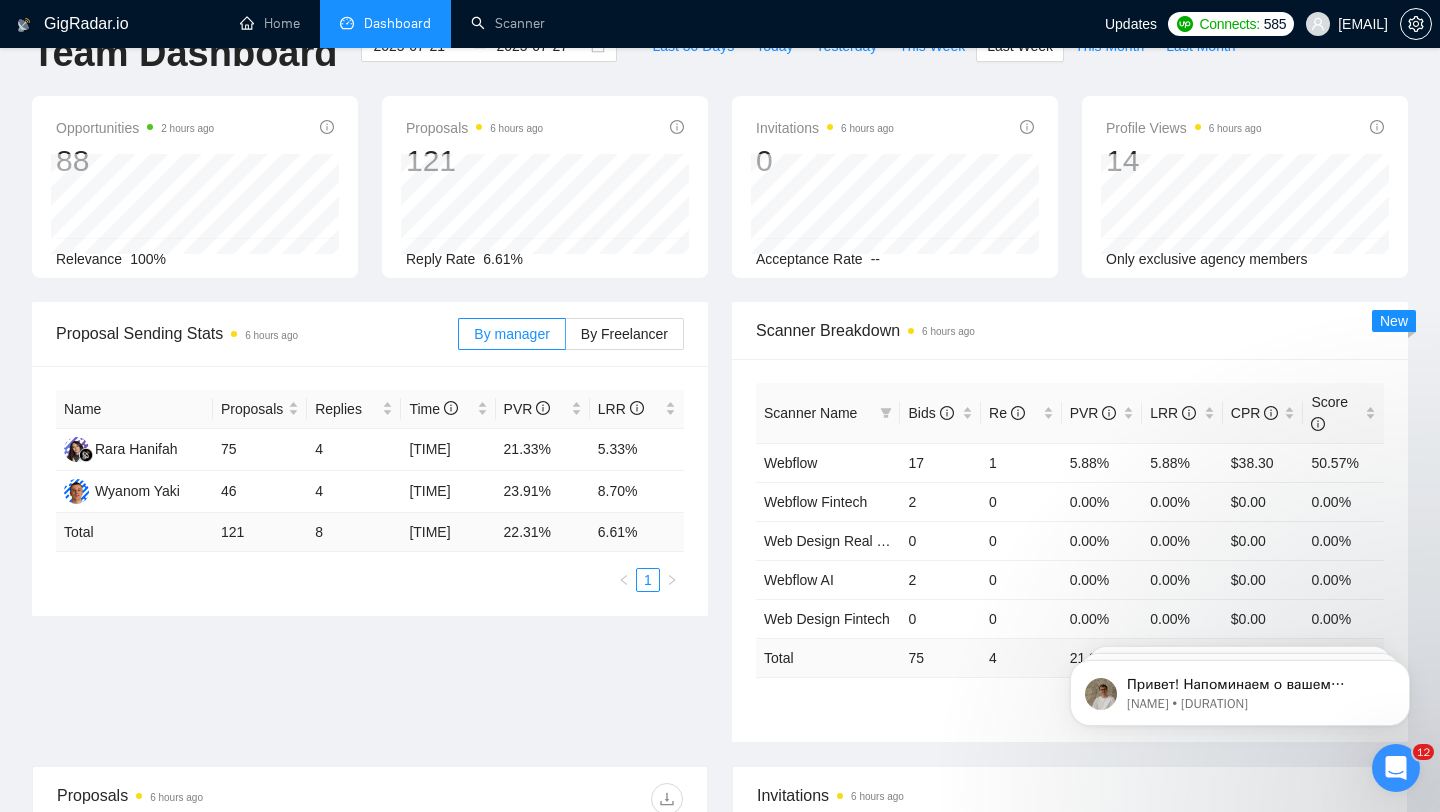 scroll, scrollTop: 0, scrollLeft: 0, axis: both 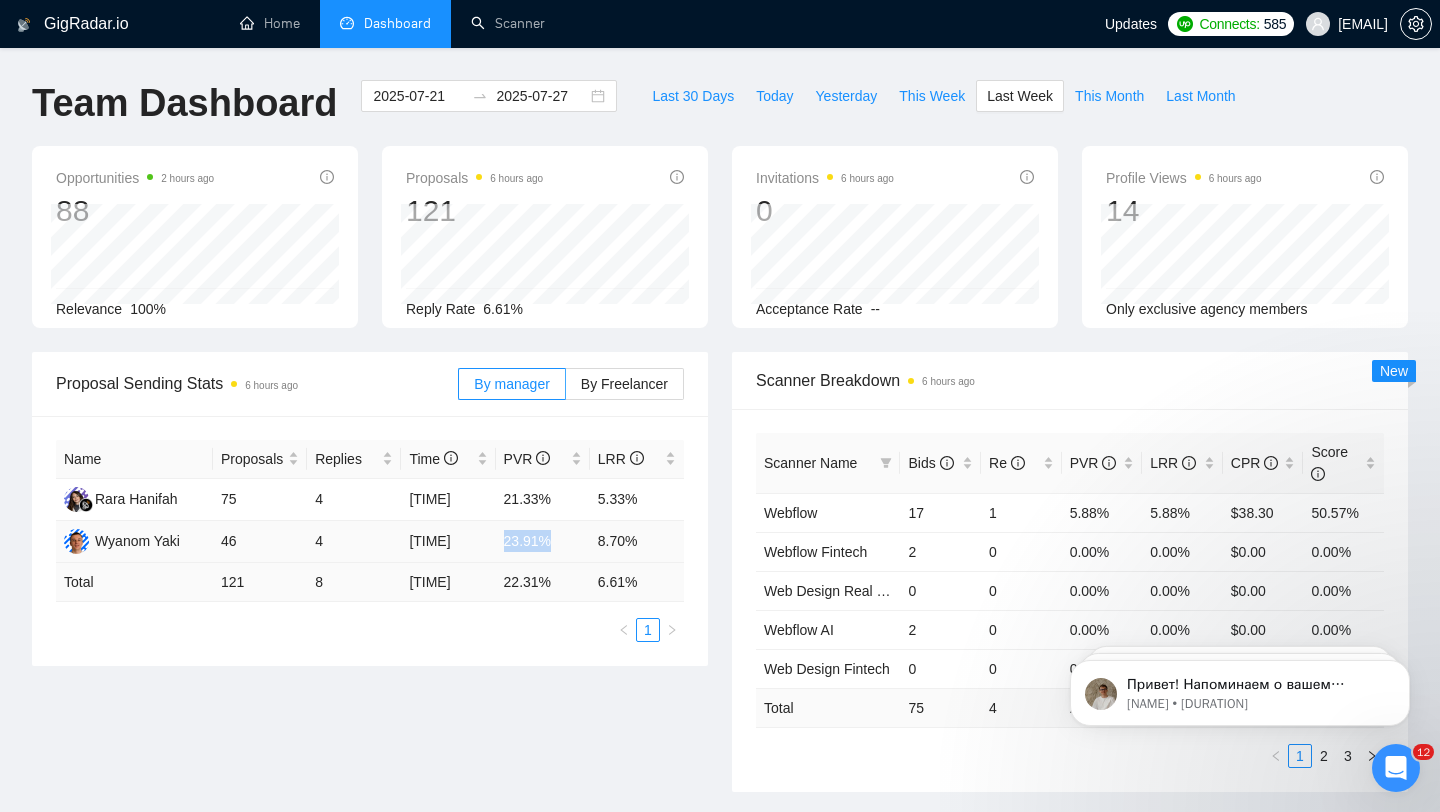 drag, startPoint x: 562, startPoint y: 539, endPoint x: 500, endPoint y: 541, distance: 62.03225 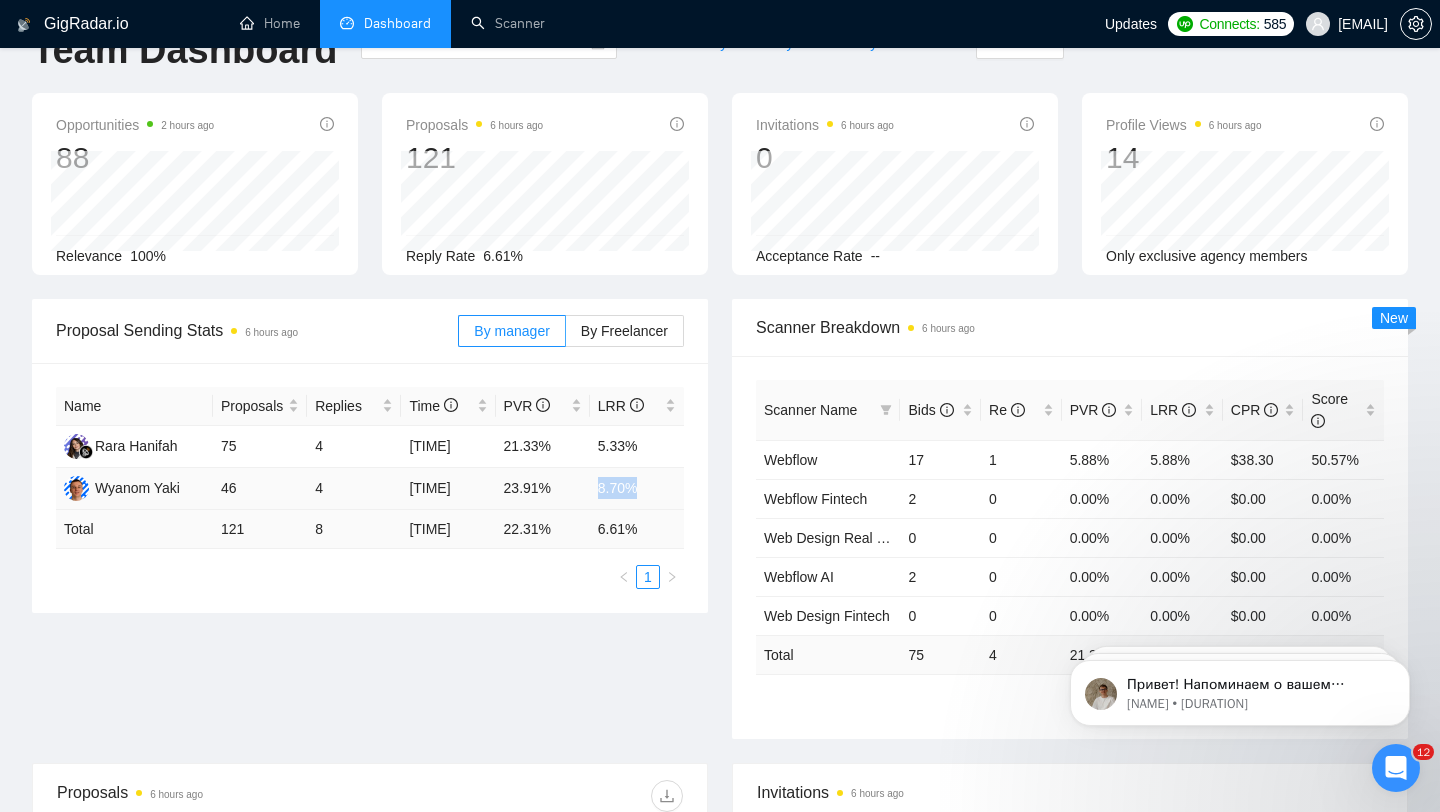 drag, startPoint x: 649, startPoint y: 479, endPoint x: 563, endPoint y: 479, distance: 86 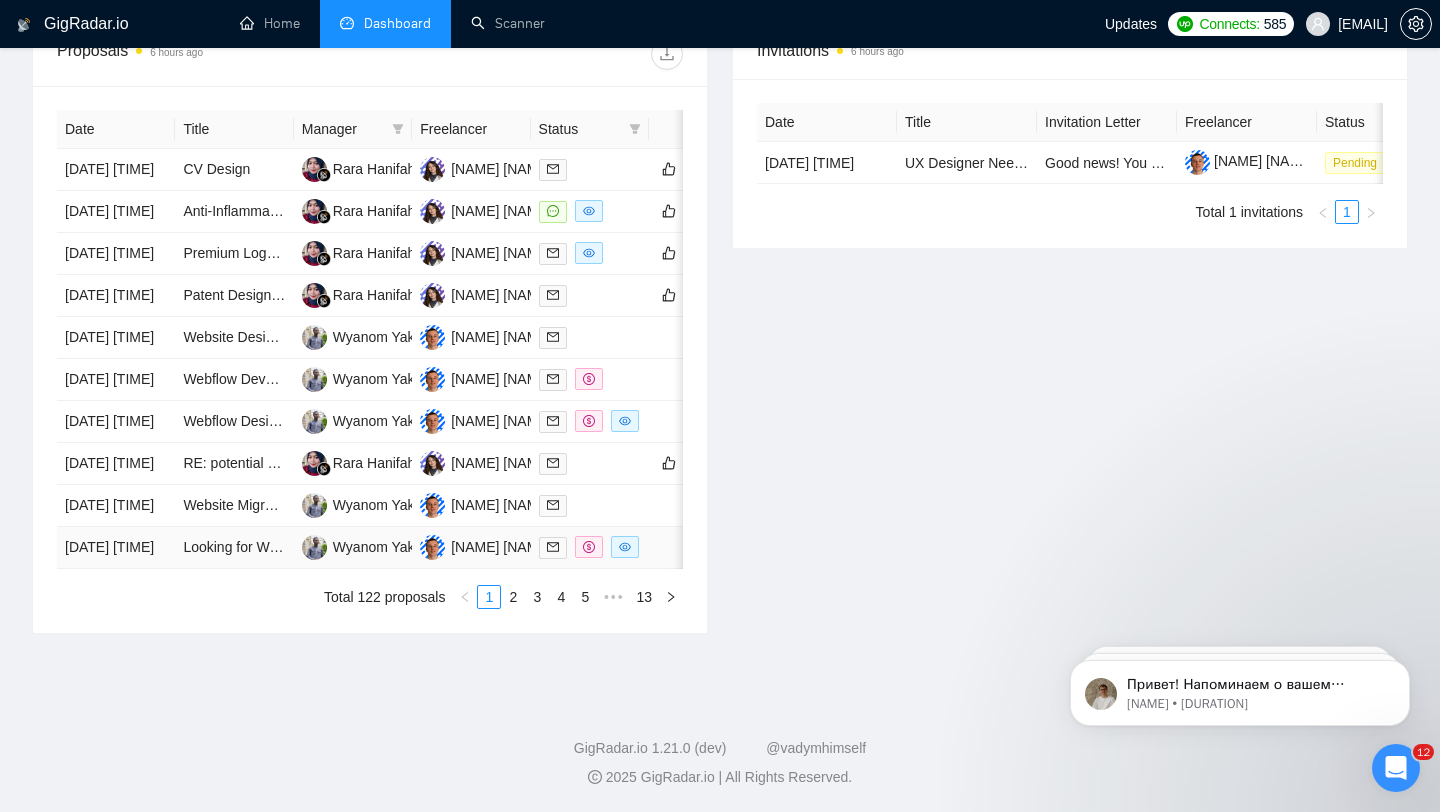 scroll, scrollTop: 932, scrollLeft: 0, axis: vertical 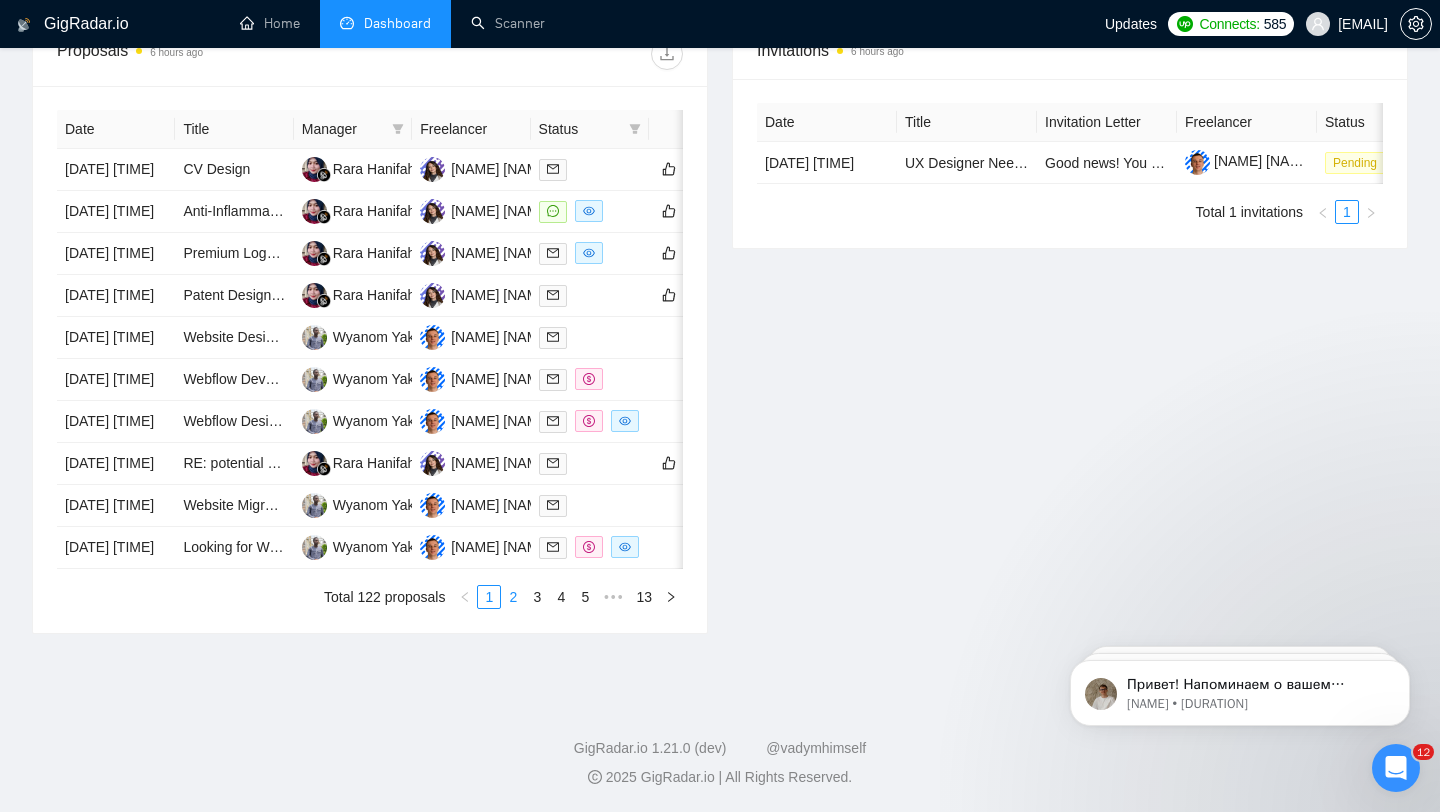 click on "2" at bounding box center (513, 597) 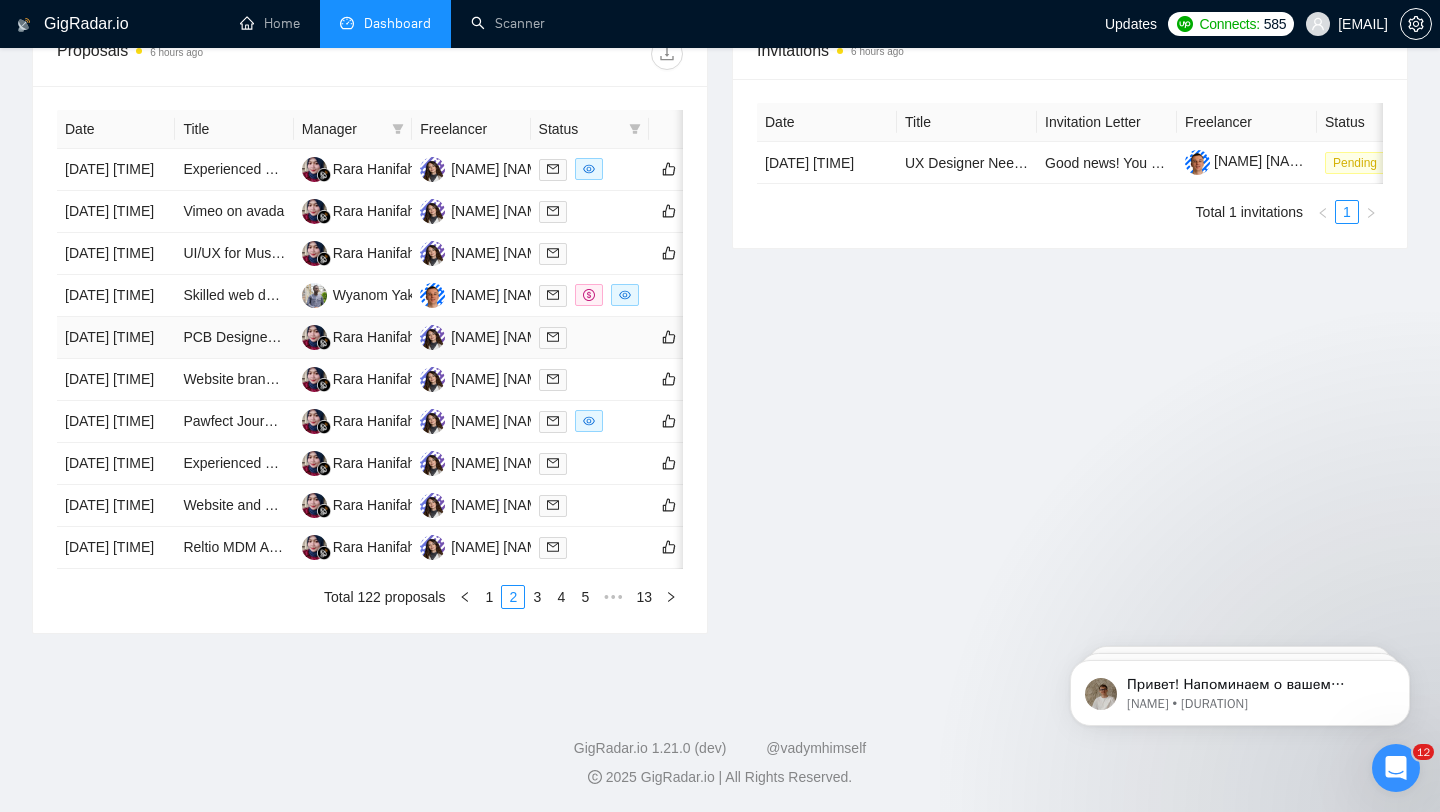 scroll, scrollTop: 985, scrollLeft: 0, axis: vertical 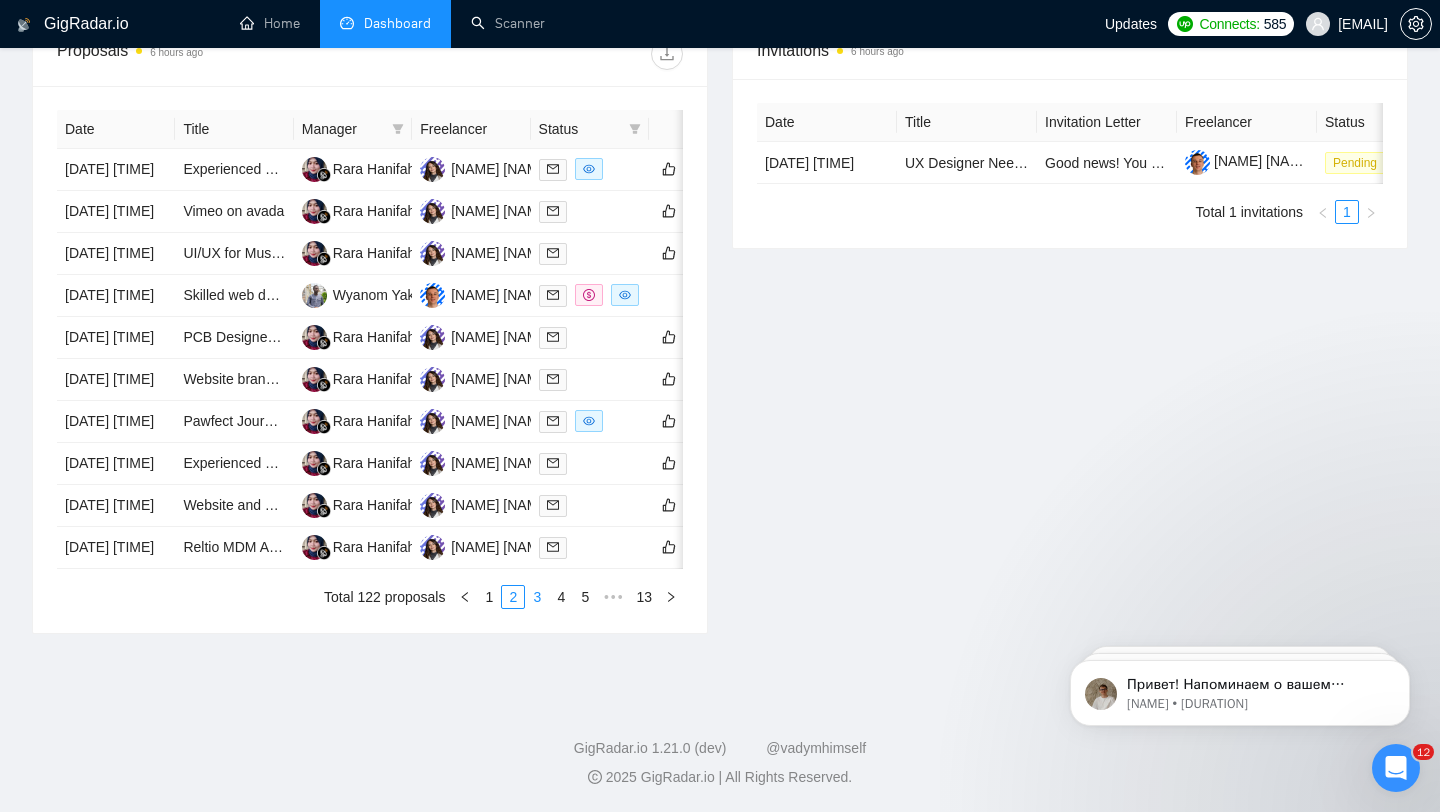 click on "3" at bounding box center [537, 597] 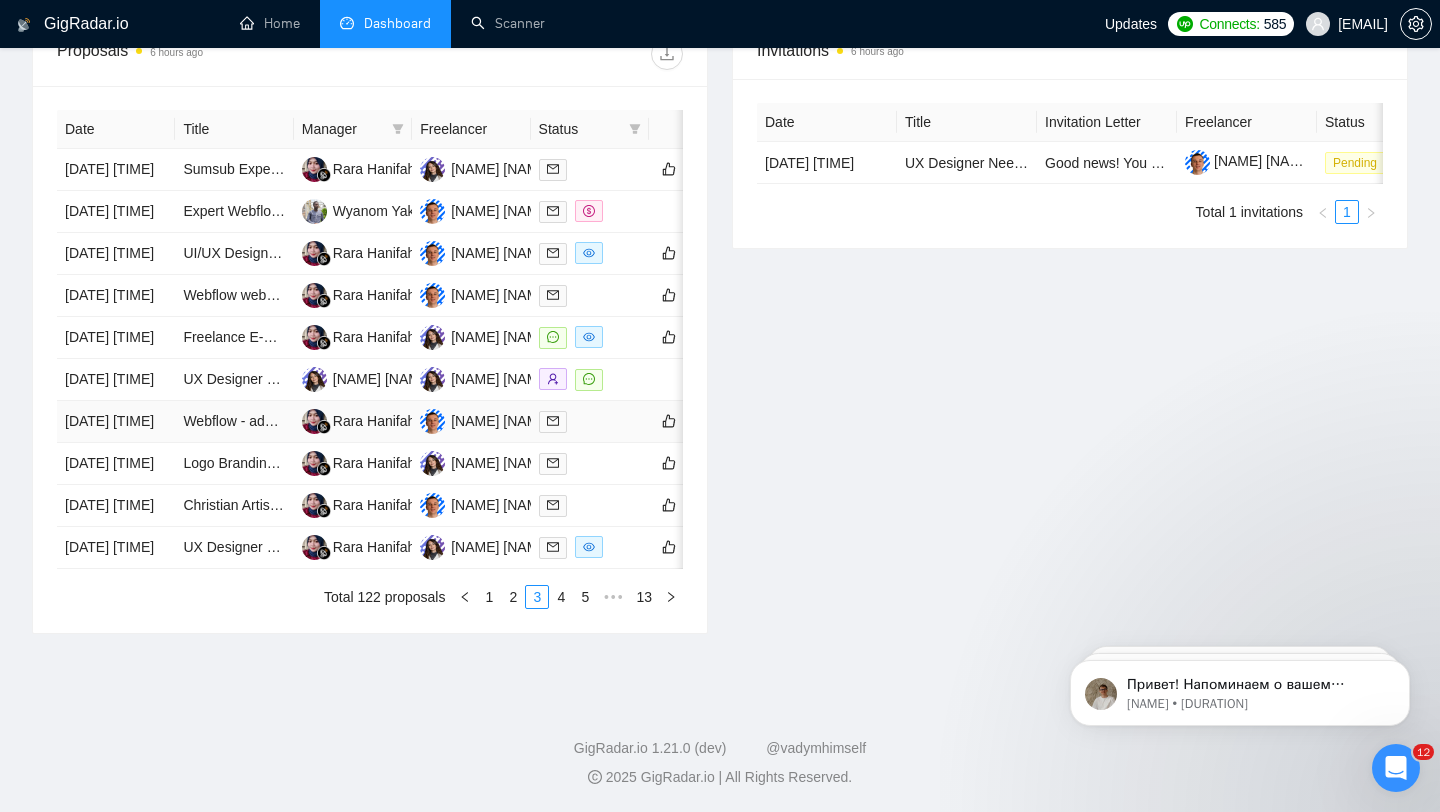 scroll, scrollTop: 985, scrollLeft: 0, axis: vertical 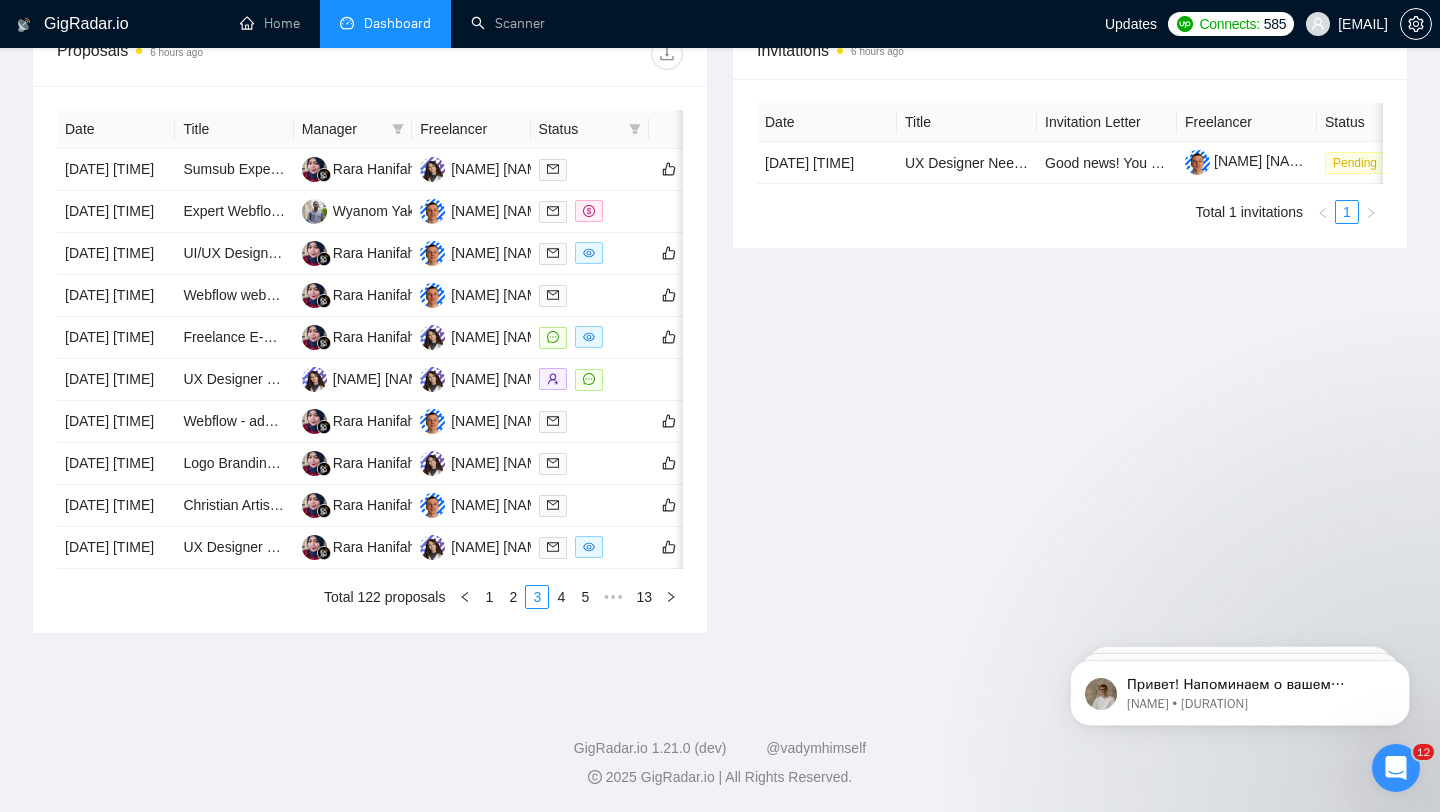 click on "Date Title Manager Freelancer Status               [DATE] [TIME] Sumsub Expert Needed for KYC, KYB, and Transaction Monitoring in Crypto [NAME] [NAME] [DATE] [TIME] Expert Webflow Cloud Developer [NAME] [NAME] [DATE] [TIME] UI/UX Designer Needed to Redesign Dashboard for Web App [NAME] [NAME] [DATE] [TIME] Webflow website with animation [NAME] [NAME] [DATE] [TIME] Freelance E-Mail Designer (m/w/d) gesucht – langfristige Zusammenarbeit mit A-Tier E-Com Brands [NAME] [NAME] [DATE] [TIME] UX Designer Needed to Enhance User Experience on Our Platform [NAME] [NAME] [DATE] [TIME] Webflow - add work examples to existing website [NAME] [NAME] [DATE] [TIME] Logo Branding Specialist [NAME] [NAME] [DATE] [TIME] Christian Artist Brand Build – Story-Driven Website + Merch Integration [NAME] [NAME] [DATE] [TIME] [NAME] [NAME] 1 2 3 4" at bounding box center [370, 359] 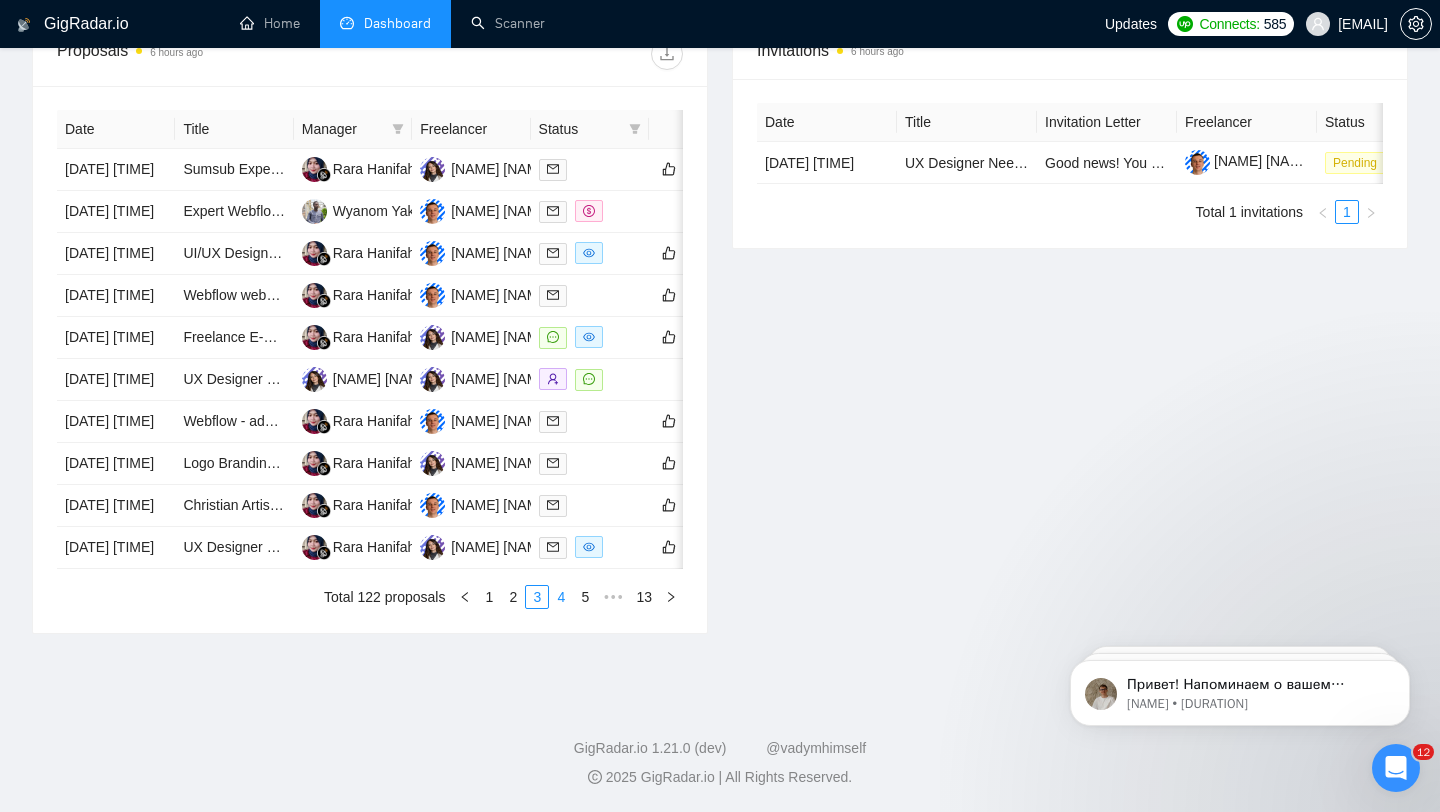 click on "4" at bounding box center [561, 597] 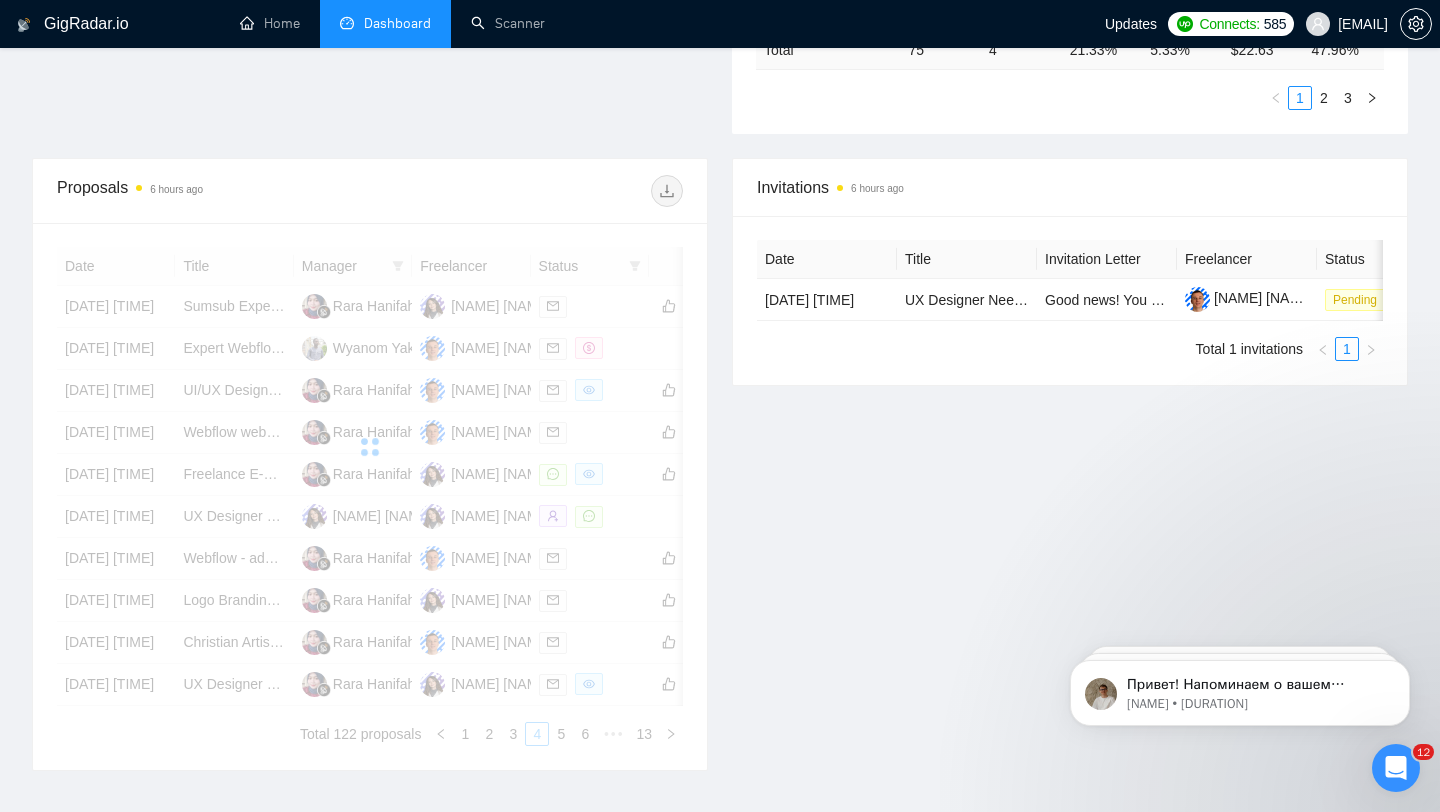scroll, scrollTop: 539, scrollLeft: 0, axis: vertical 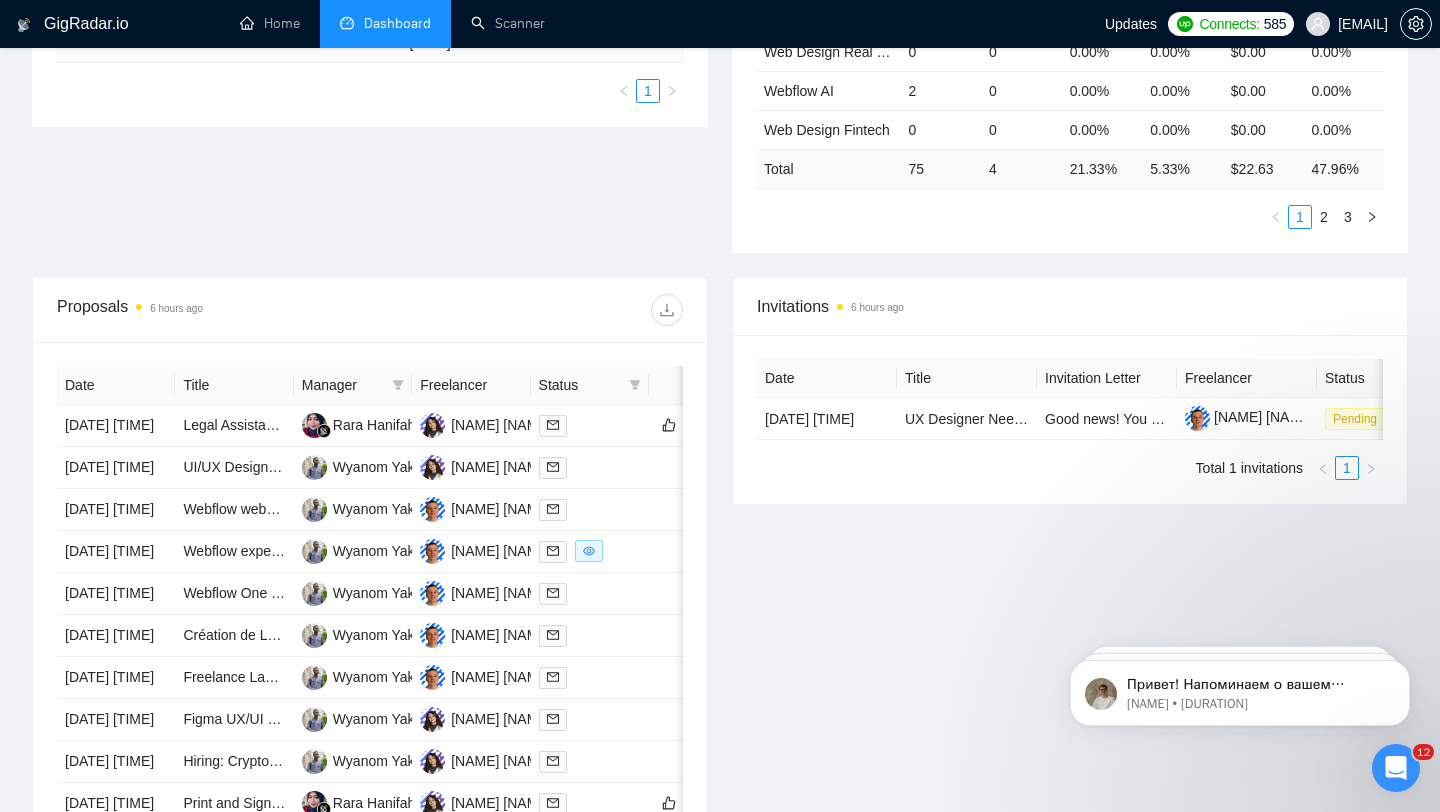 click on "Status" at bounding box center (580, 385) 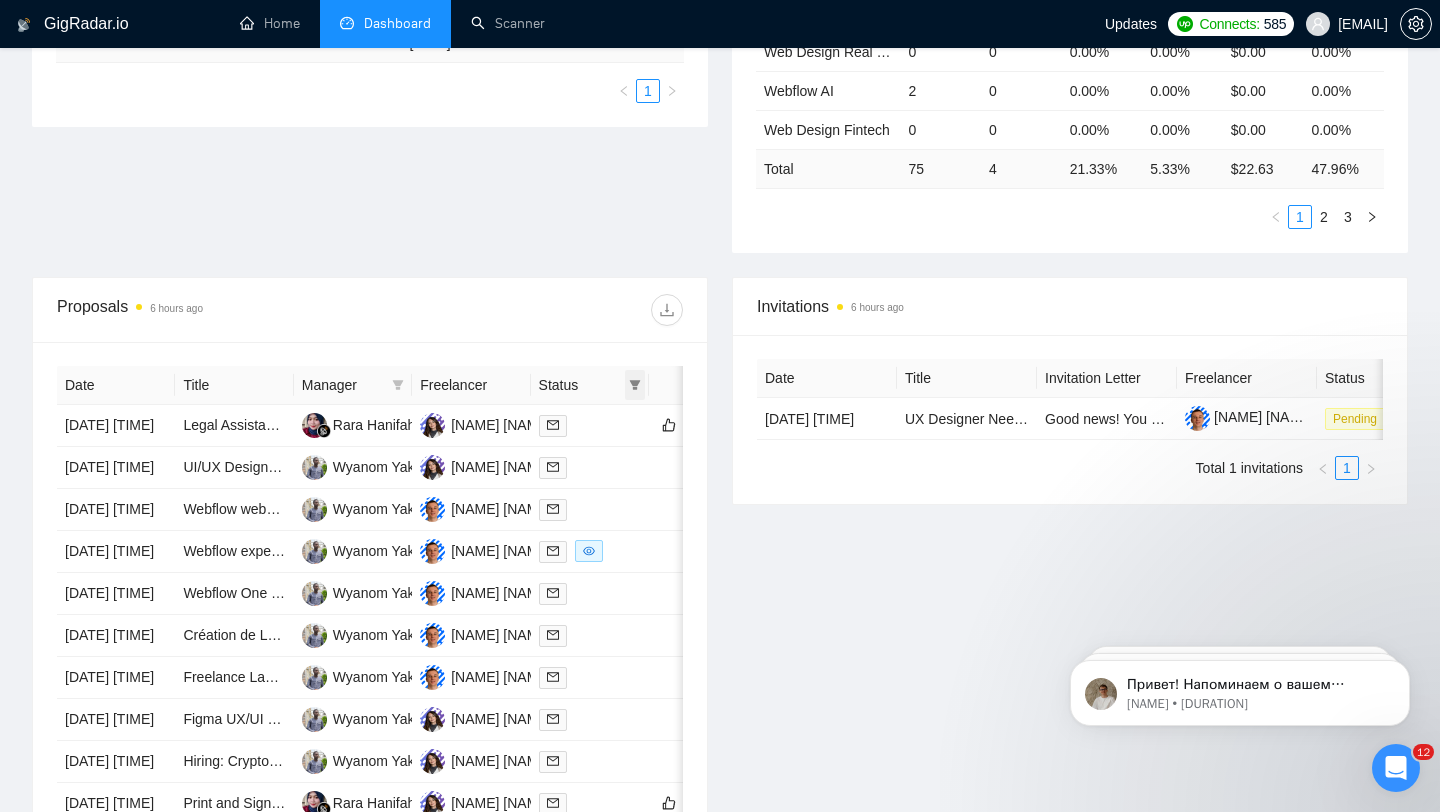 click 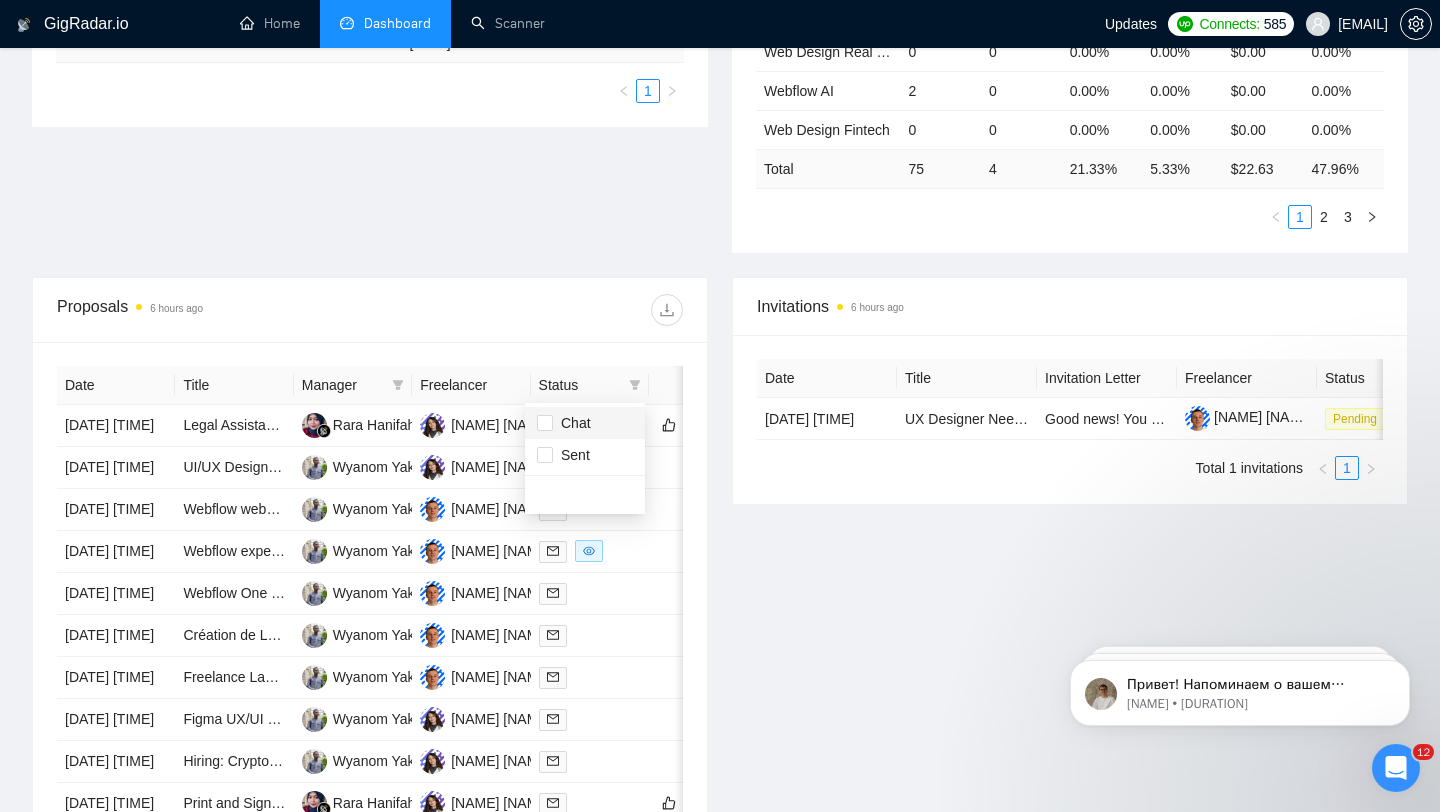 click on "Chat" at bounding box center [572, 423] 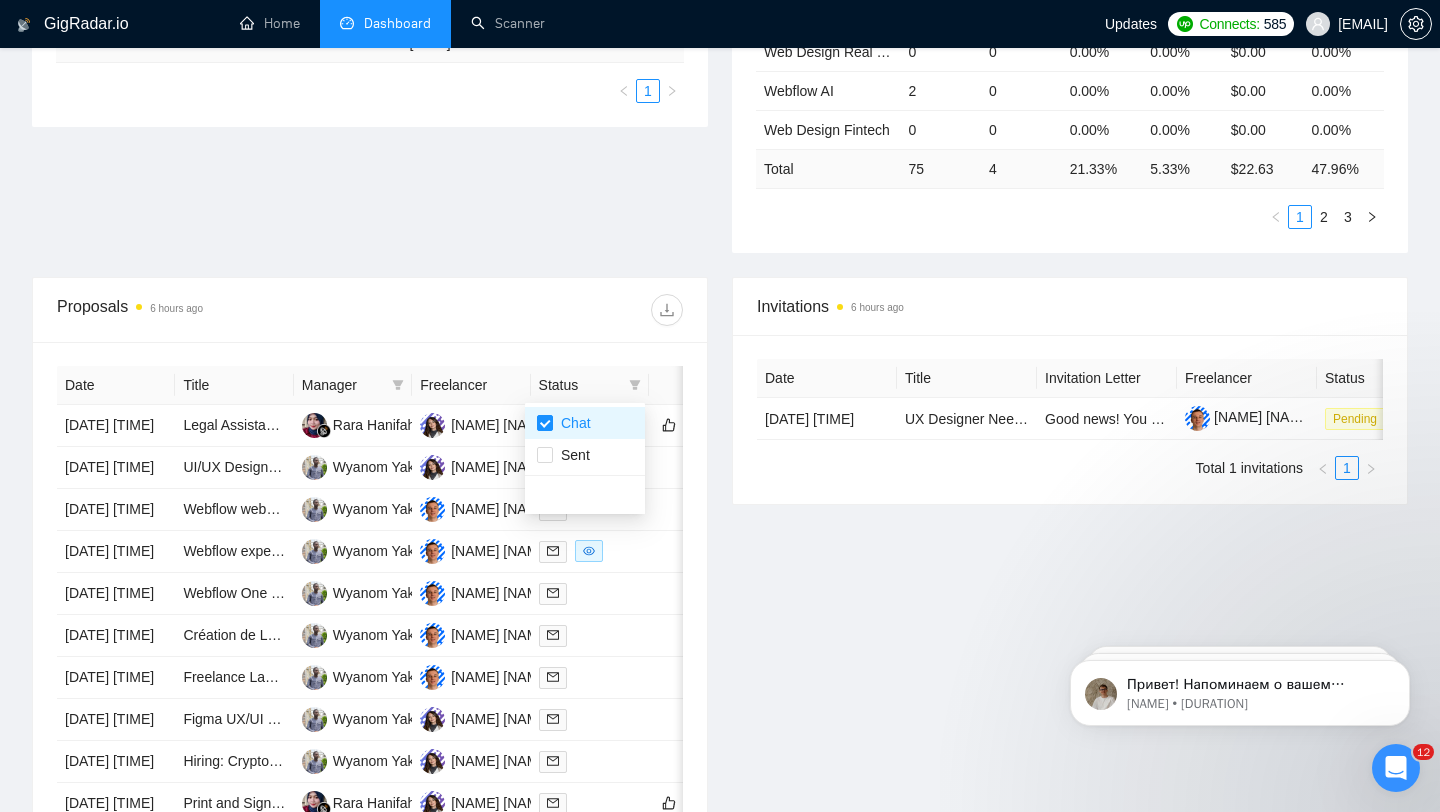 click on "Invitations [DURATION] Date Title Invitation Letter Freelancer Status               [DATE] [TIME] UX Designer Needed to Enhance User Experience on Our Platform Good news! You are invited to apply a job on Upwork that looks like a great match for your skills, experience, and work requirements. Based on what this client needs for the UX Designer Needed to Enhance User Experience on Our Platform job, we think you'd make a great team. [NAME] Pending Total [NUMBER] invitations [NUMBER]" at bounding box center (1070, 583) 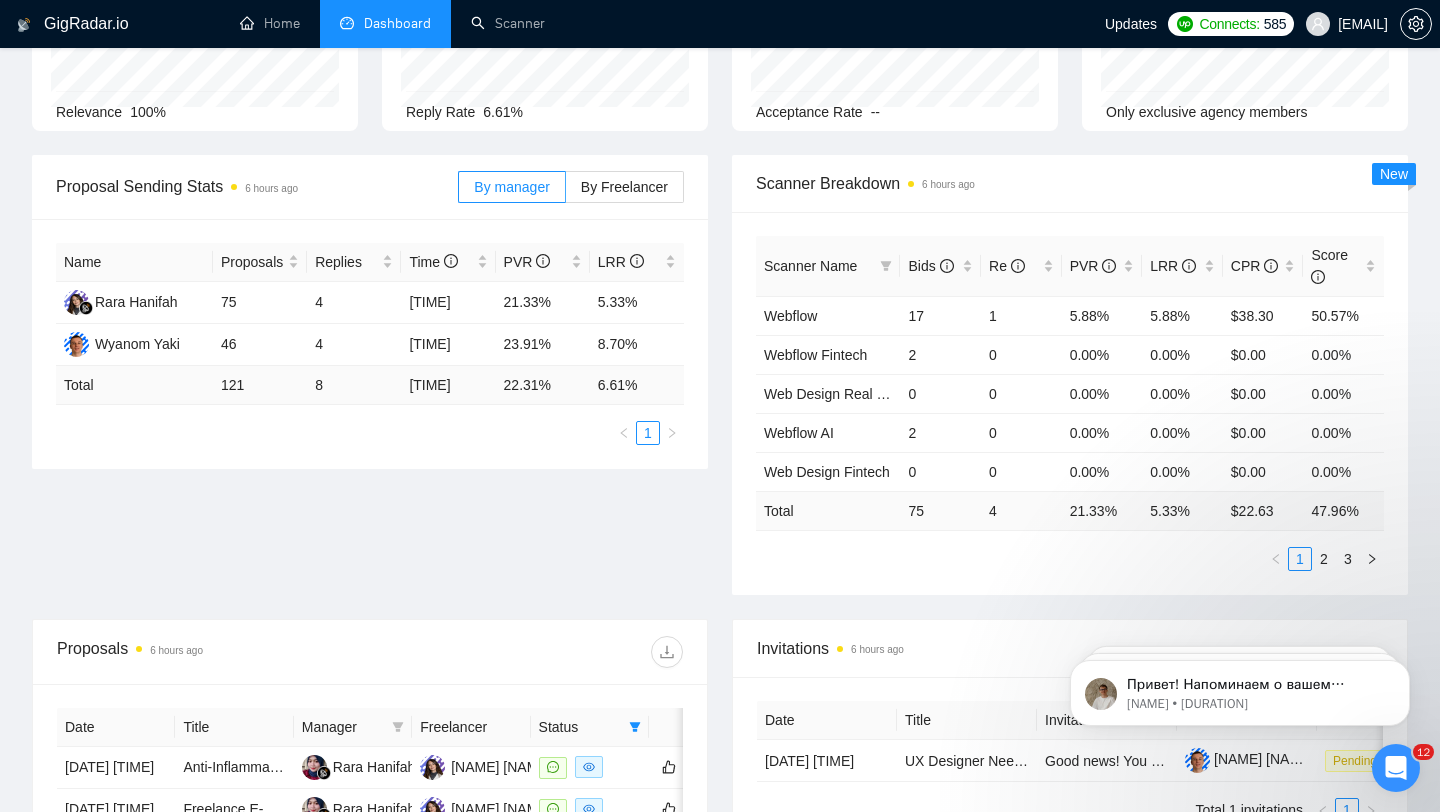 scroll, scrollTop: 151, scrollLeft: 0, axis: vertical 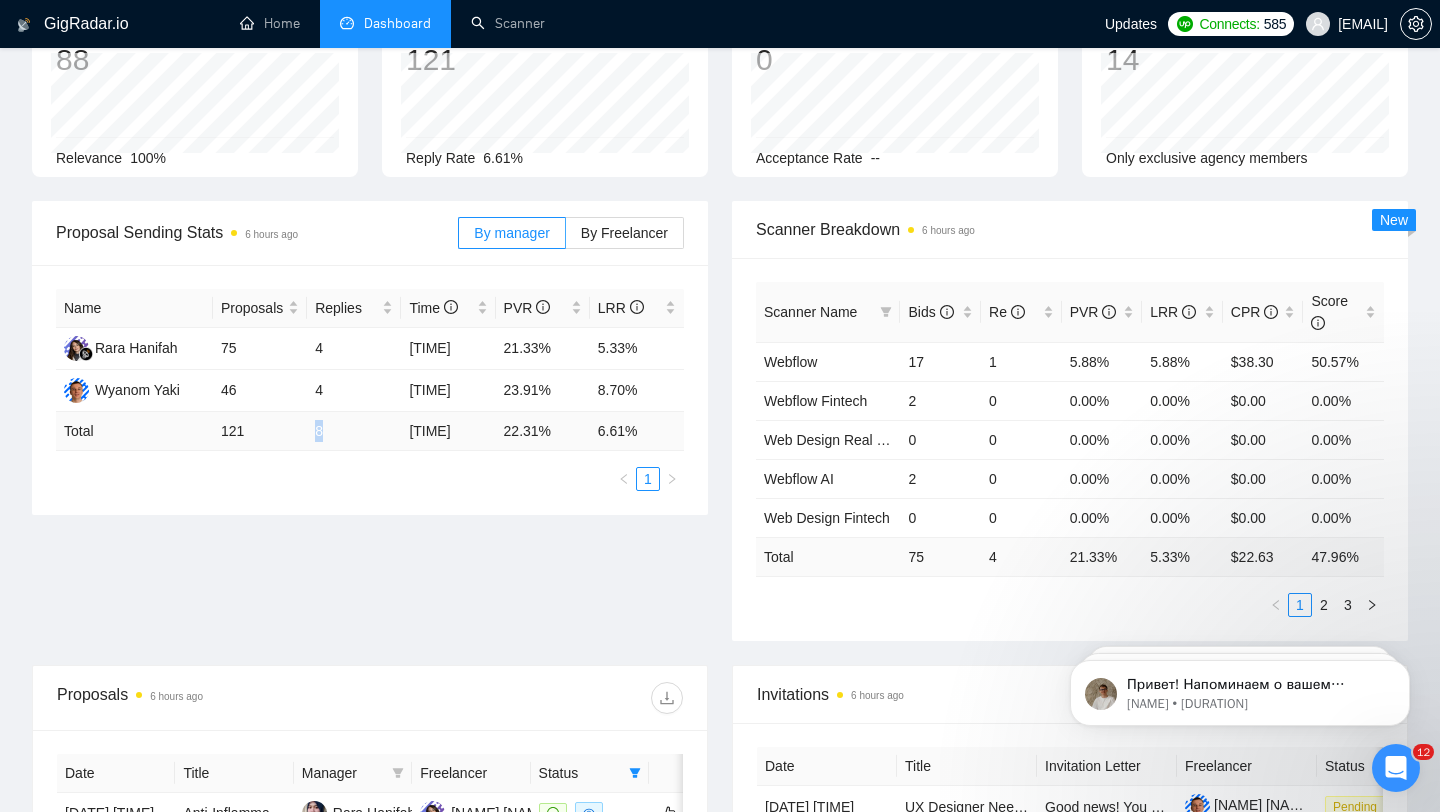 drag, startPoint x: 325, startPoint y: 433, endPoint x: 288, endPoint y: 433, distance: 37 